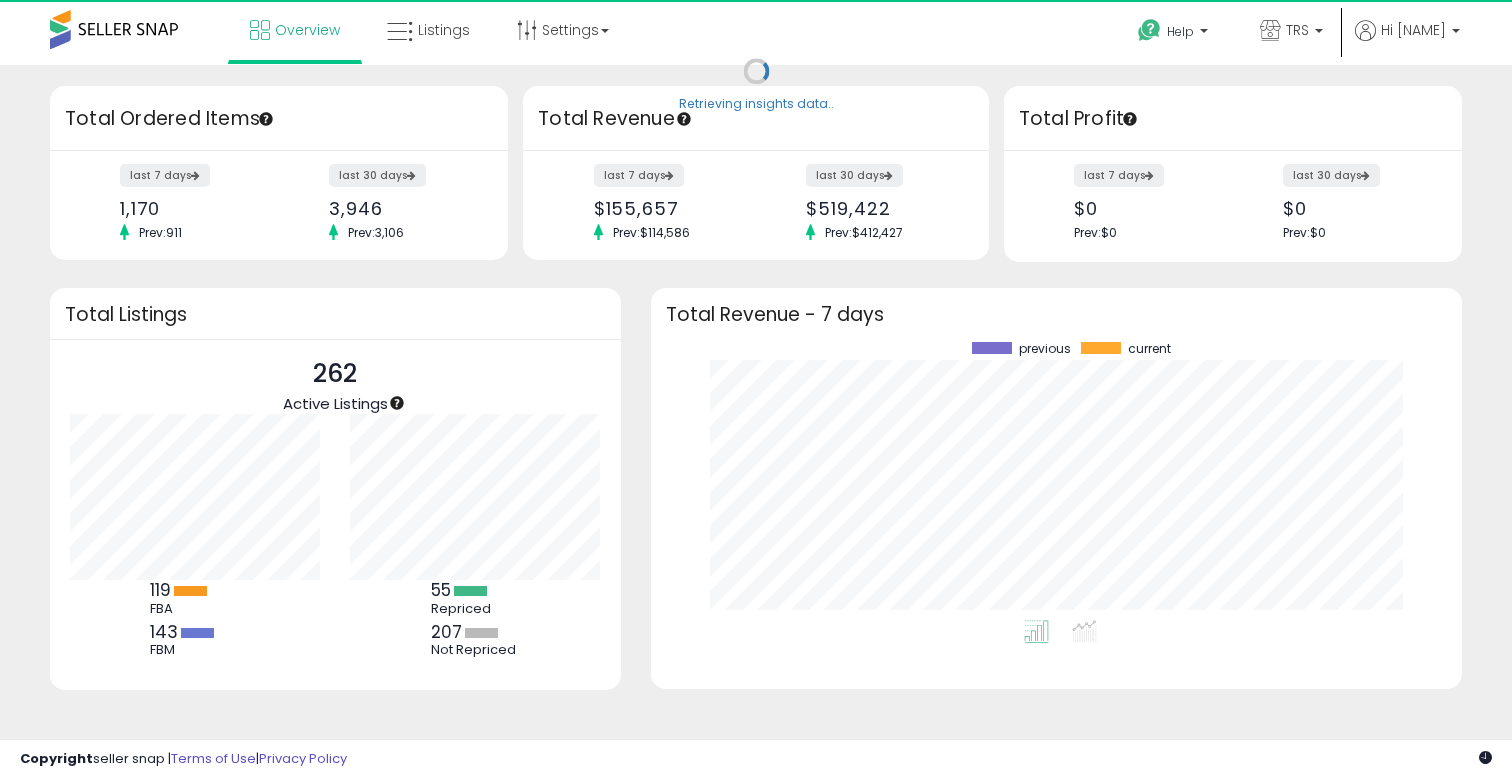 scroll, scrollTop: 0, scrollLeft: 0, axis: both 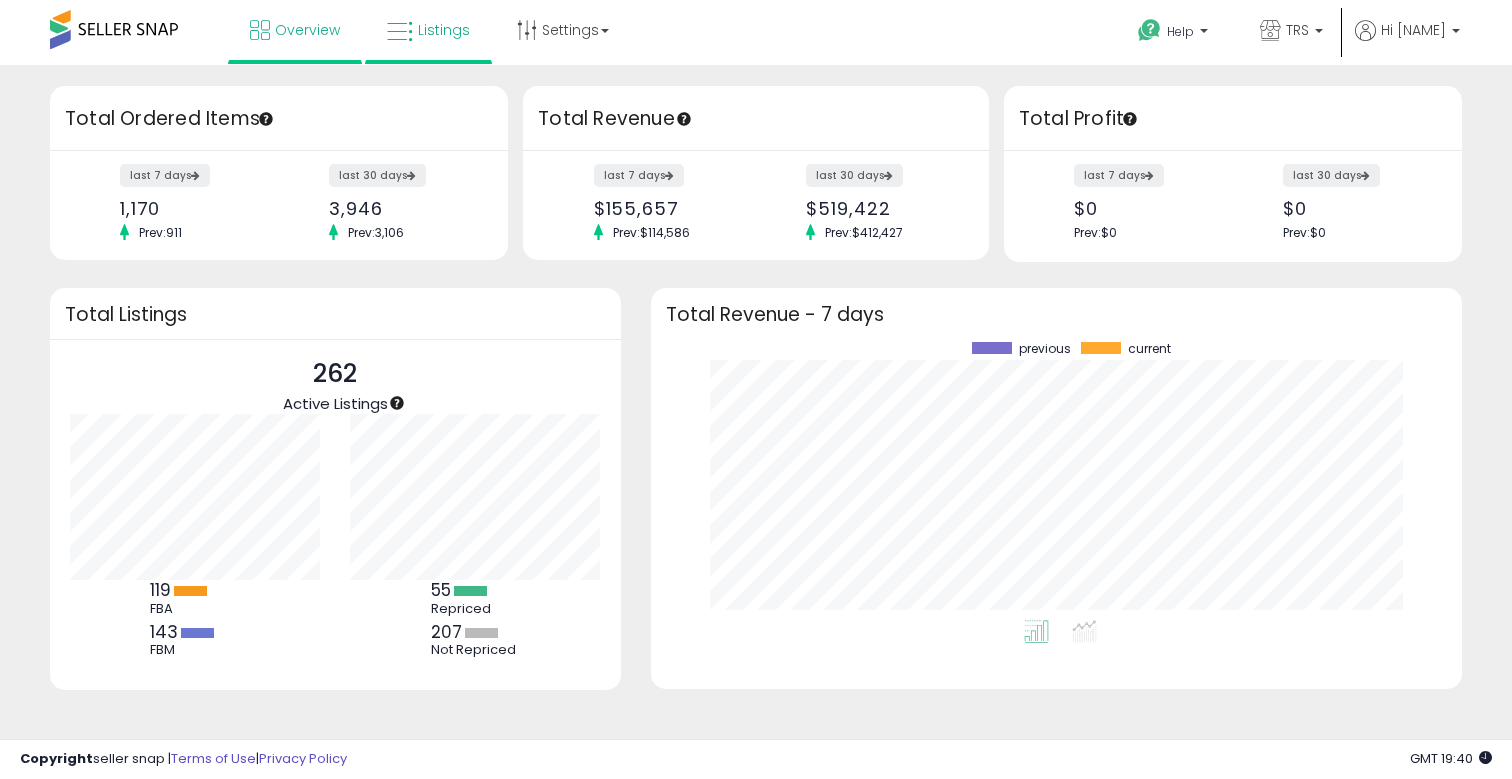 click on "Listings" at bounding box center [428, 30] 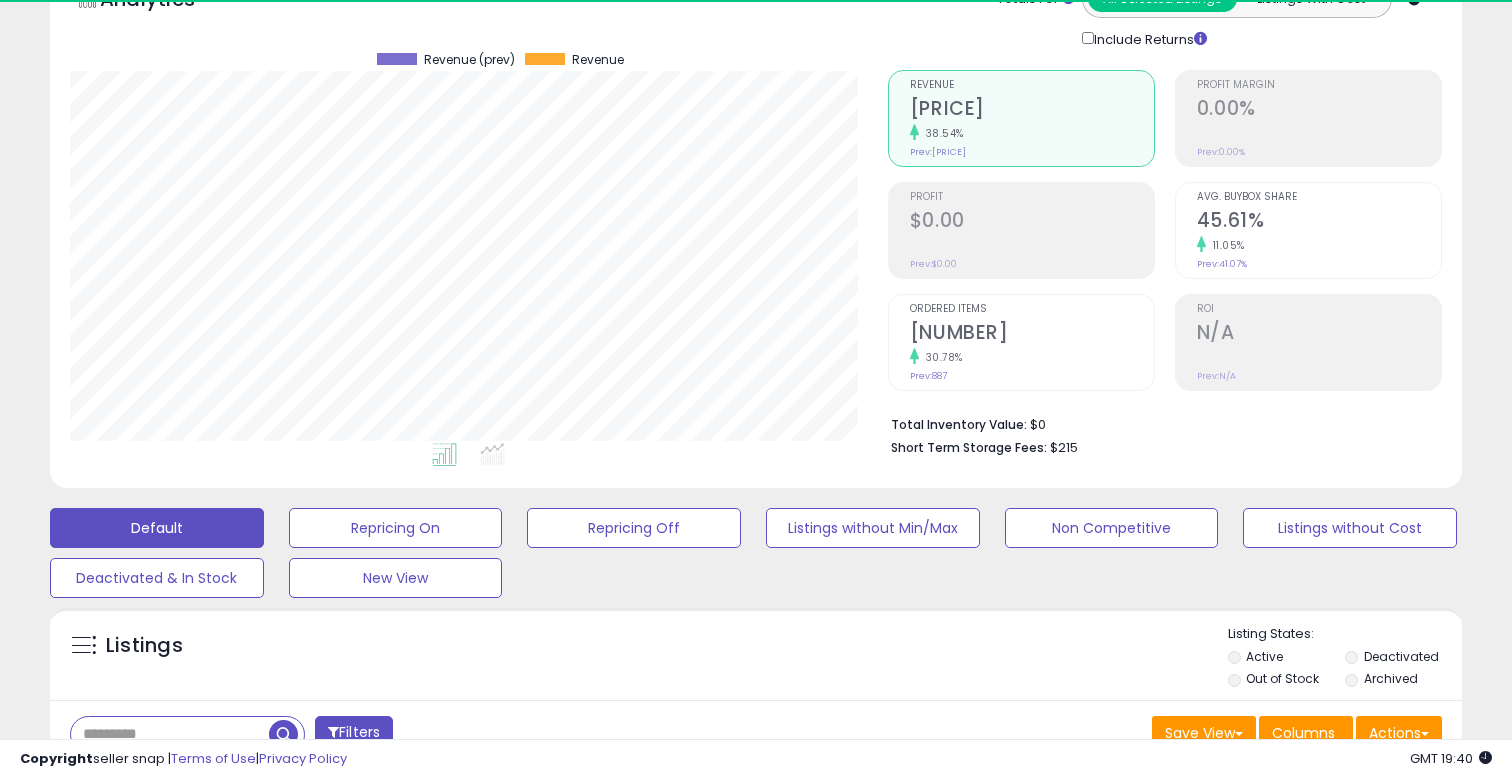 scroll, scrollTop: 178, scrollLeft: 0, axis: vertical 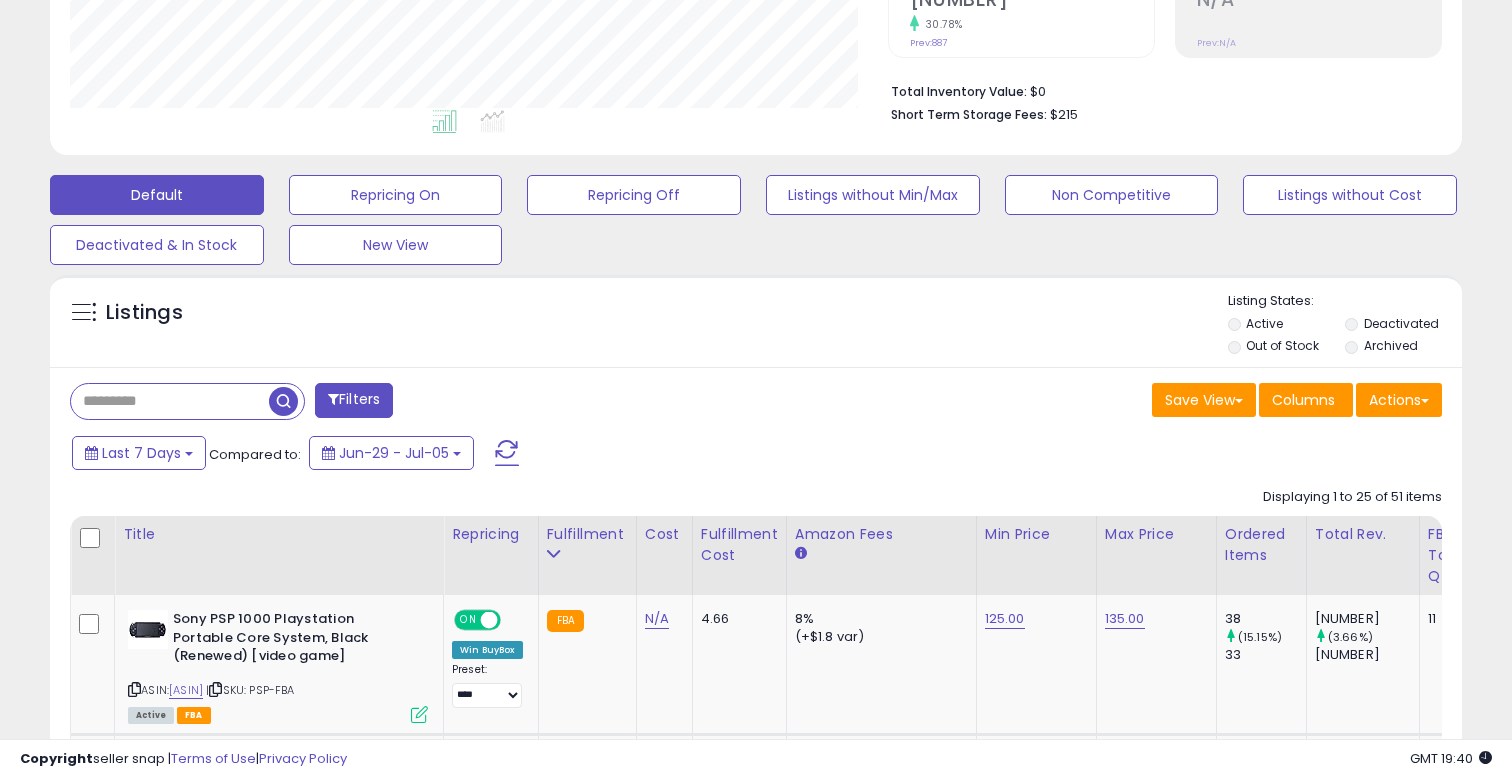 click at bounding box center [170, 401] 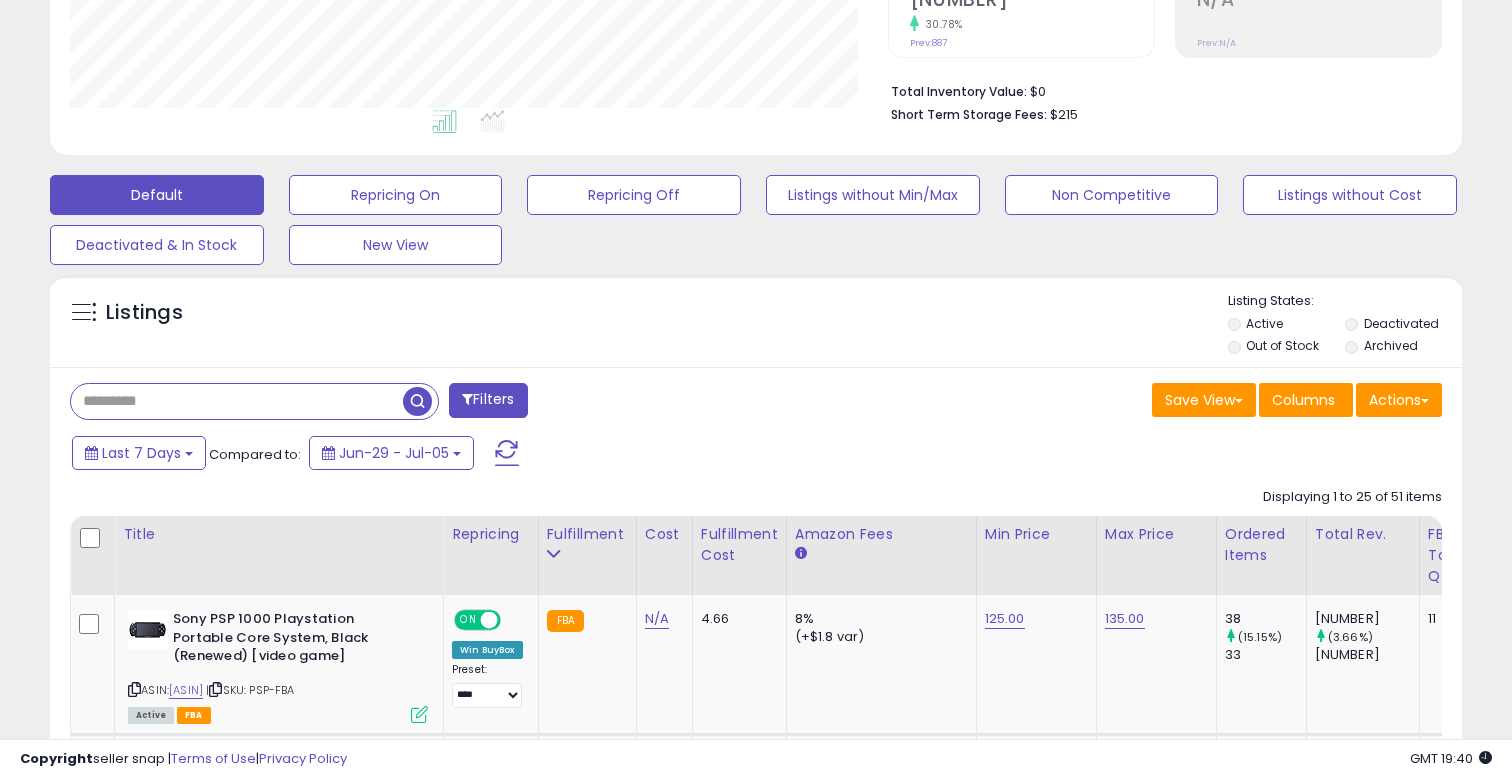 paste on "**********" 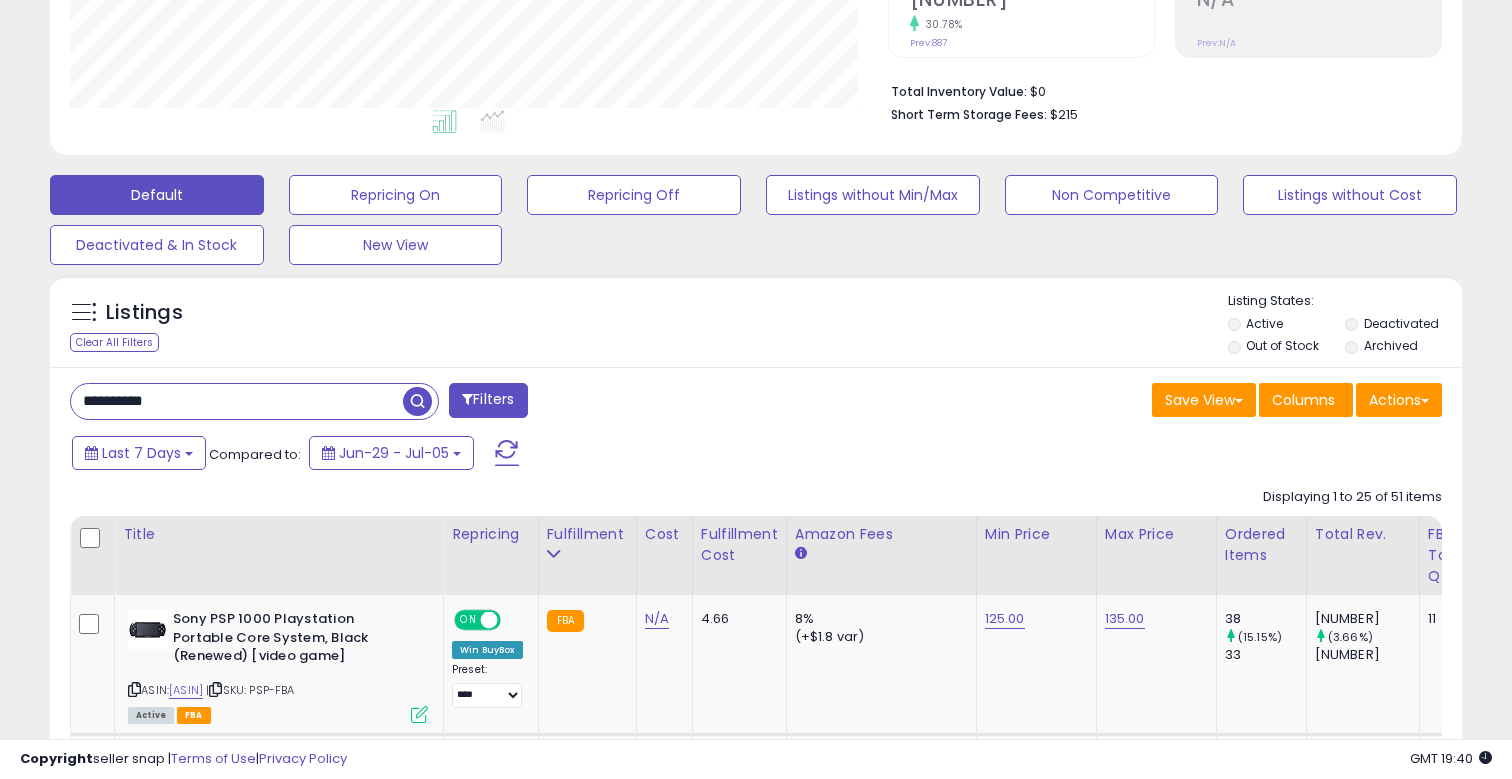 type on "**********" 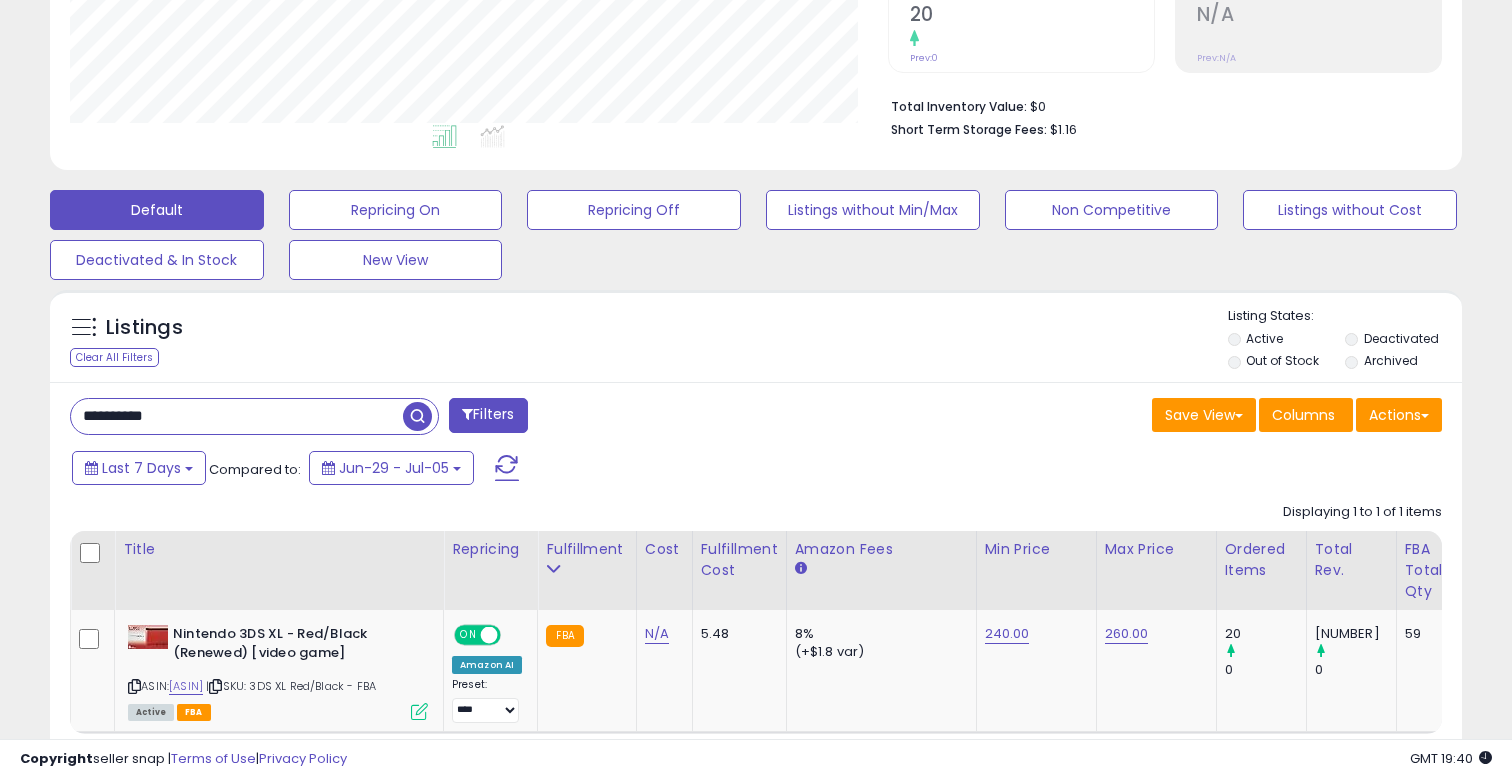 scroll, scrollTop: 999590, scrollLeft: 999182, axis: both 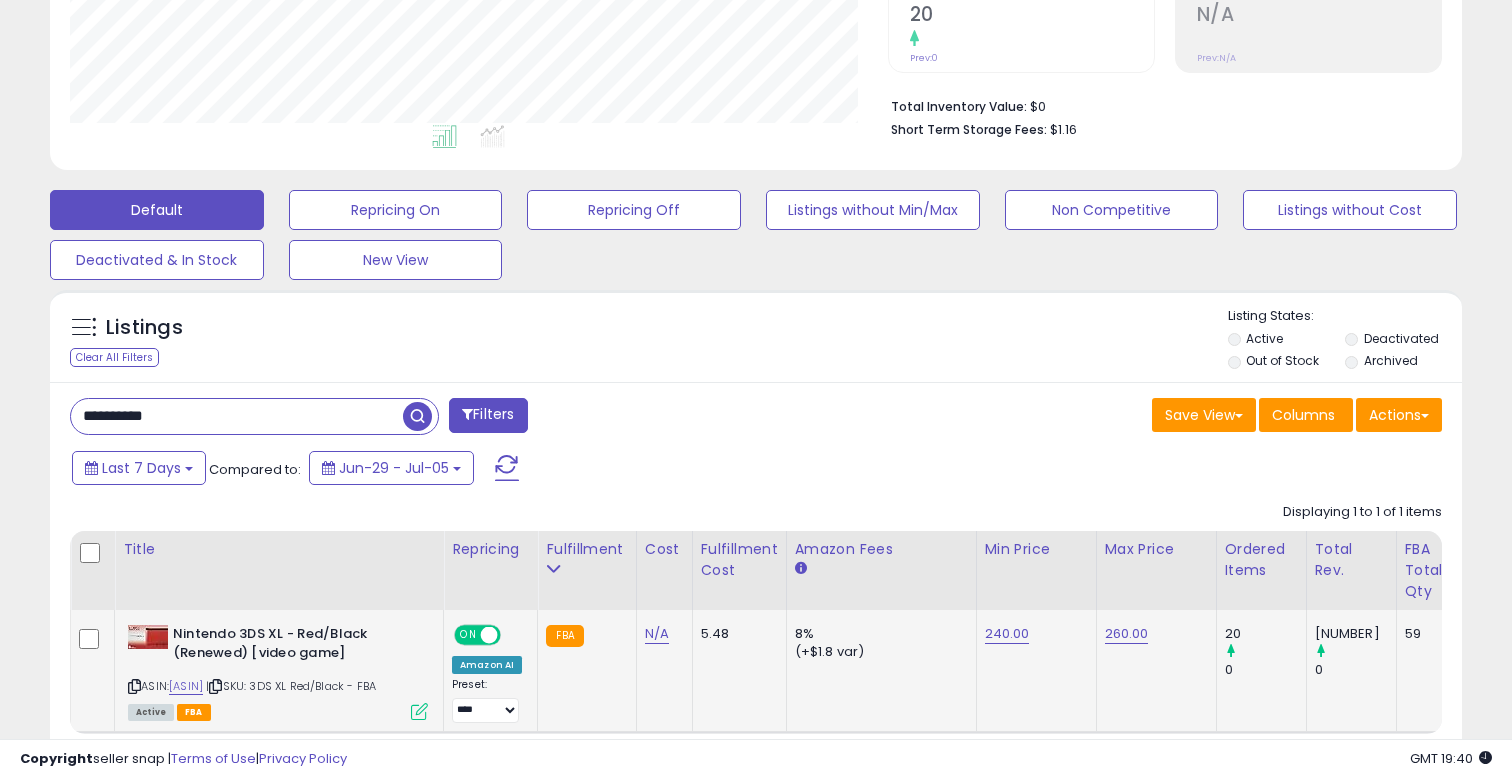click at bounding box center (419, 711) 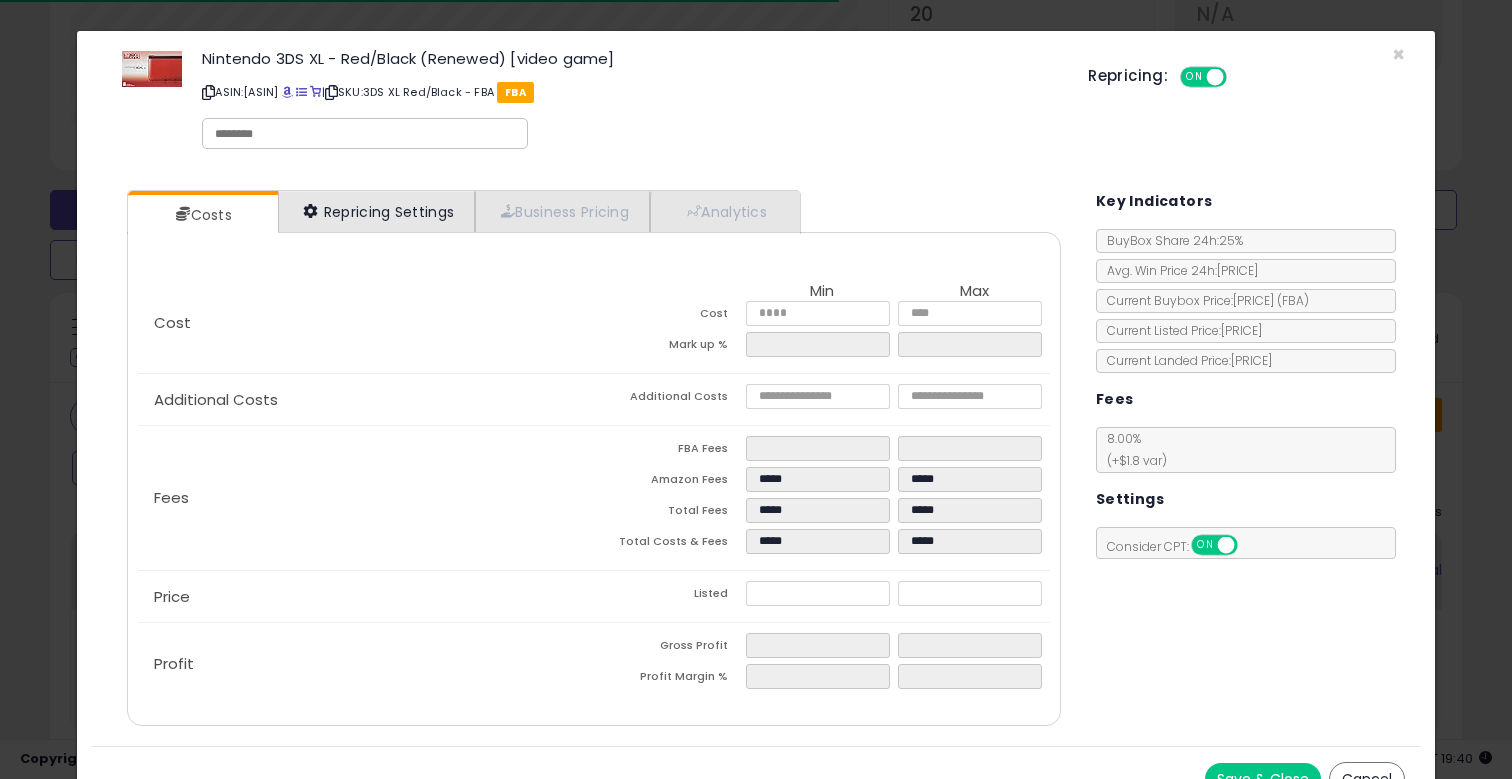 click on "Repricing Settings" at bounding box center (377, 211) 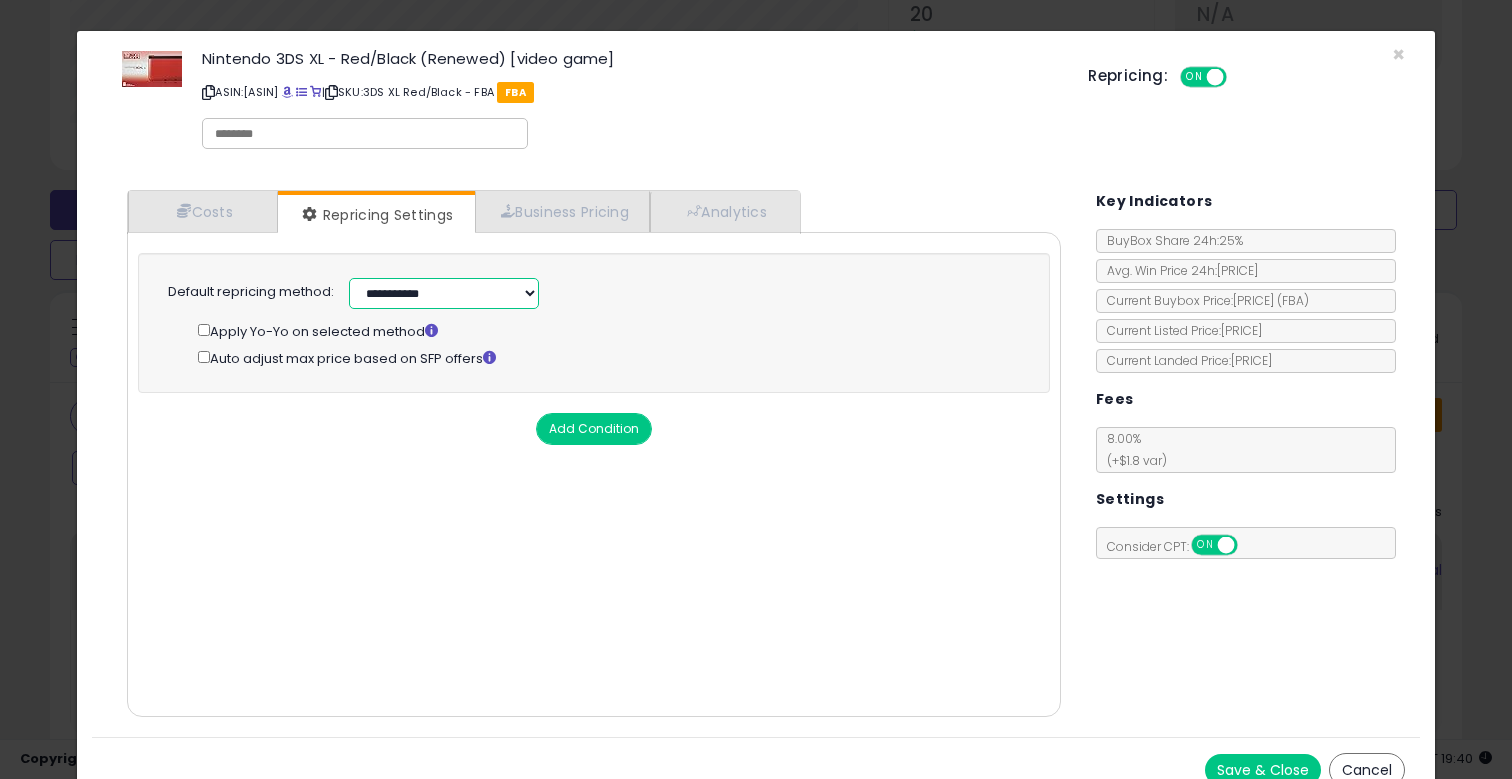 select on "******" 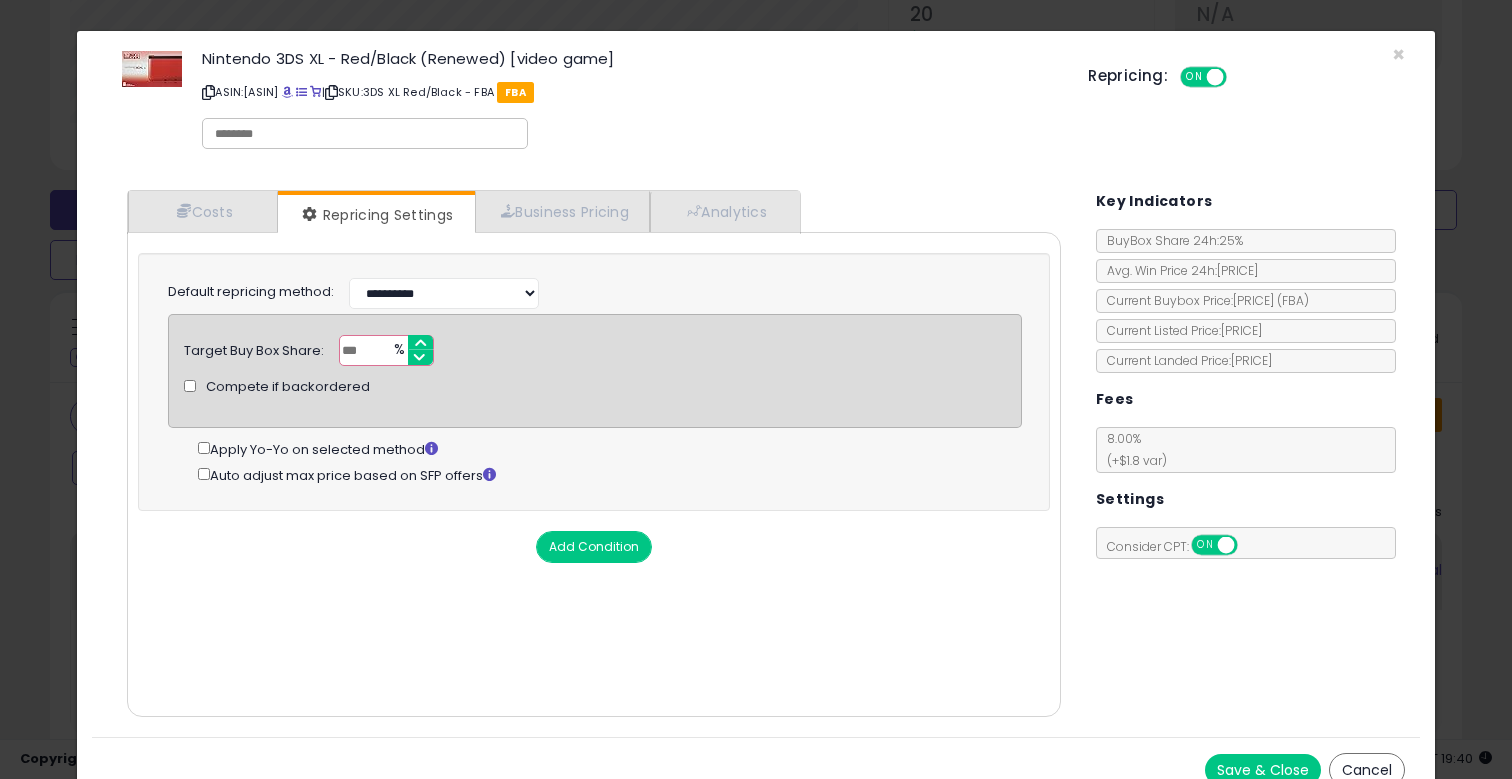 click on "Save & Close" at bounding box center [1263, 770] 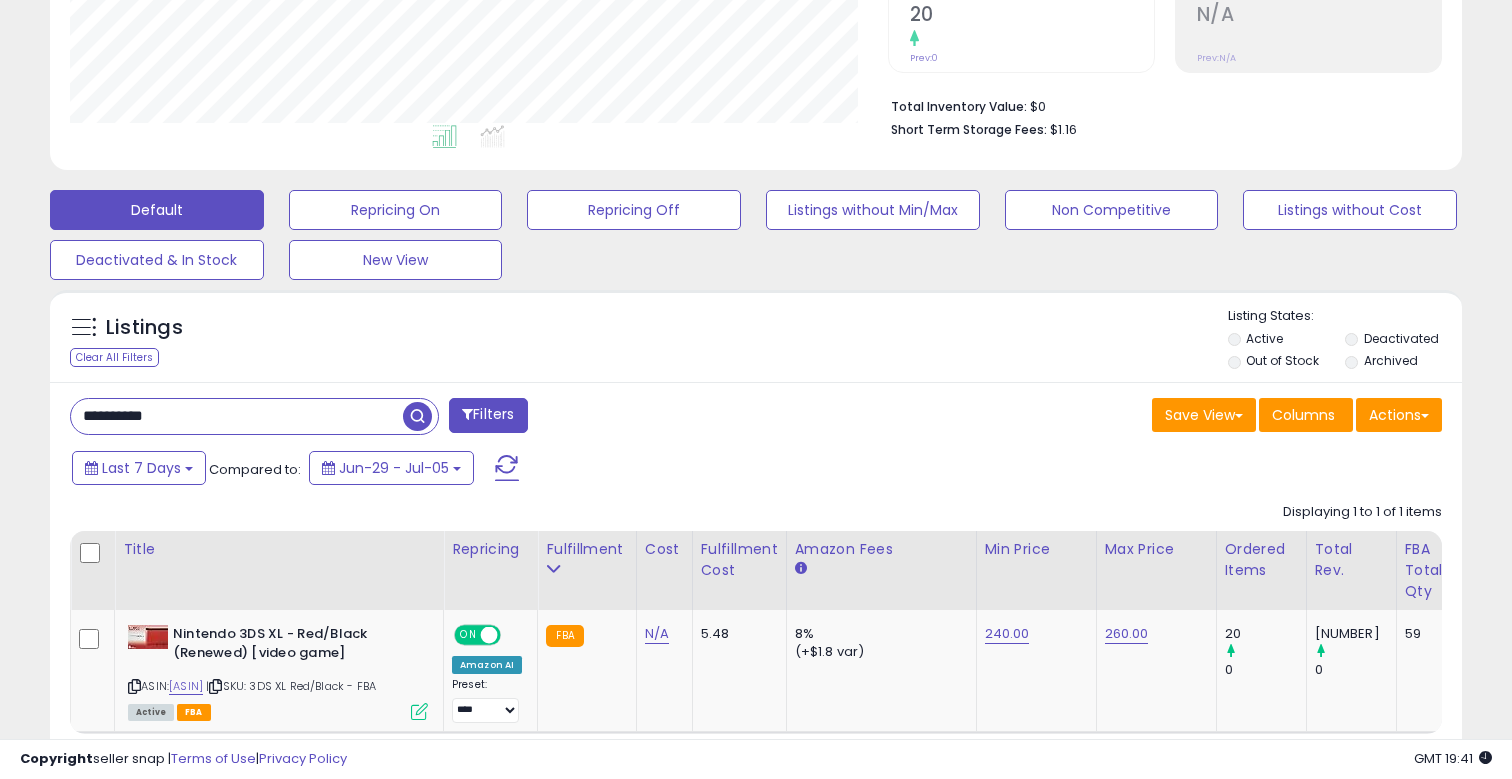 click on "**********" at bounding box center [237, 416] 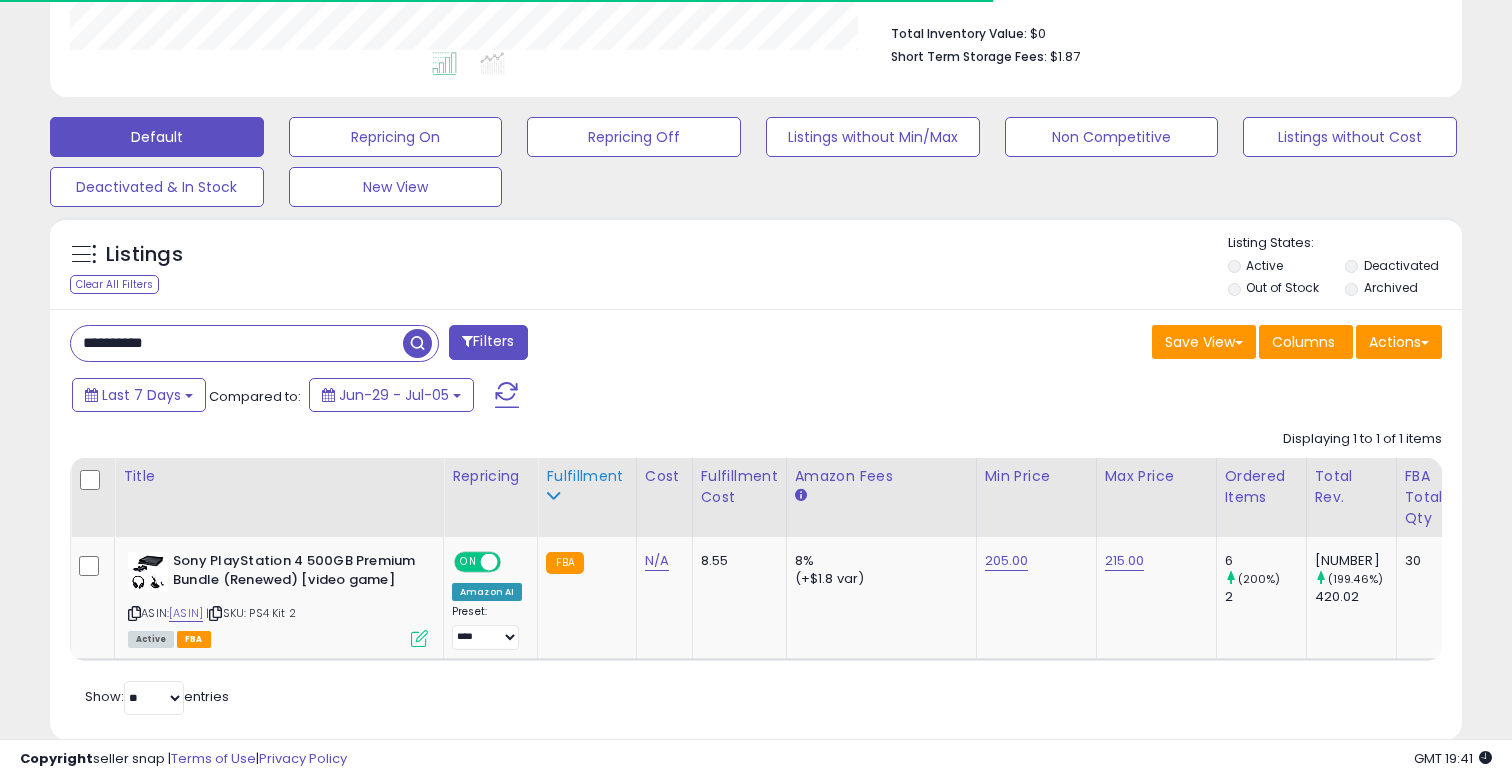scroll, scrollTop: 513, scrollLeft: 1, axis: both 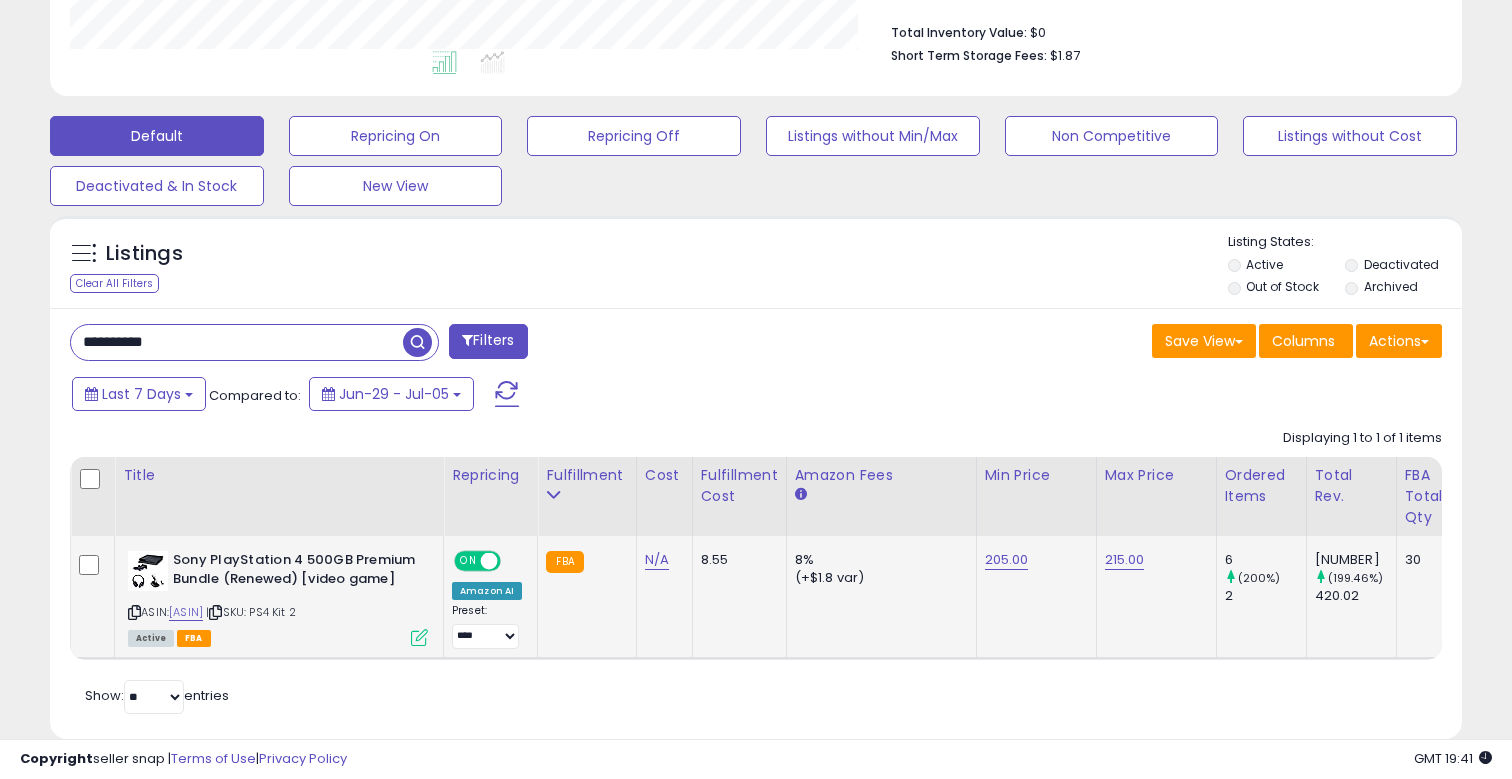 click at bounding box center [419, 637] 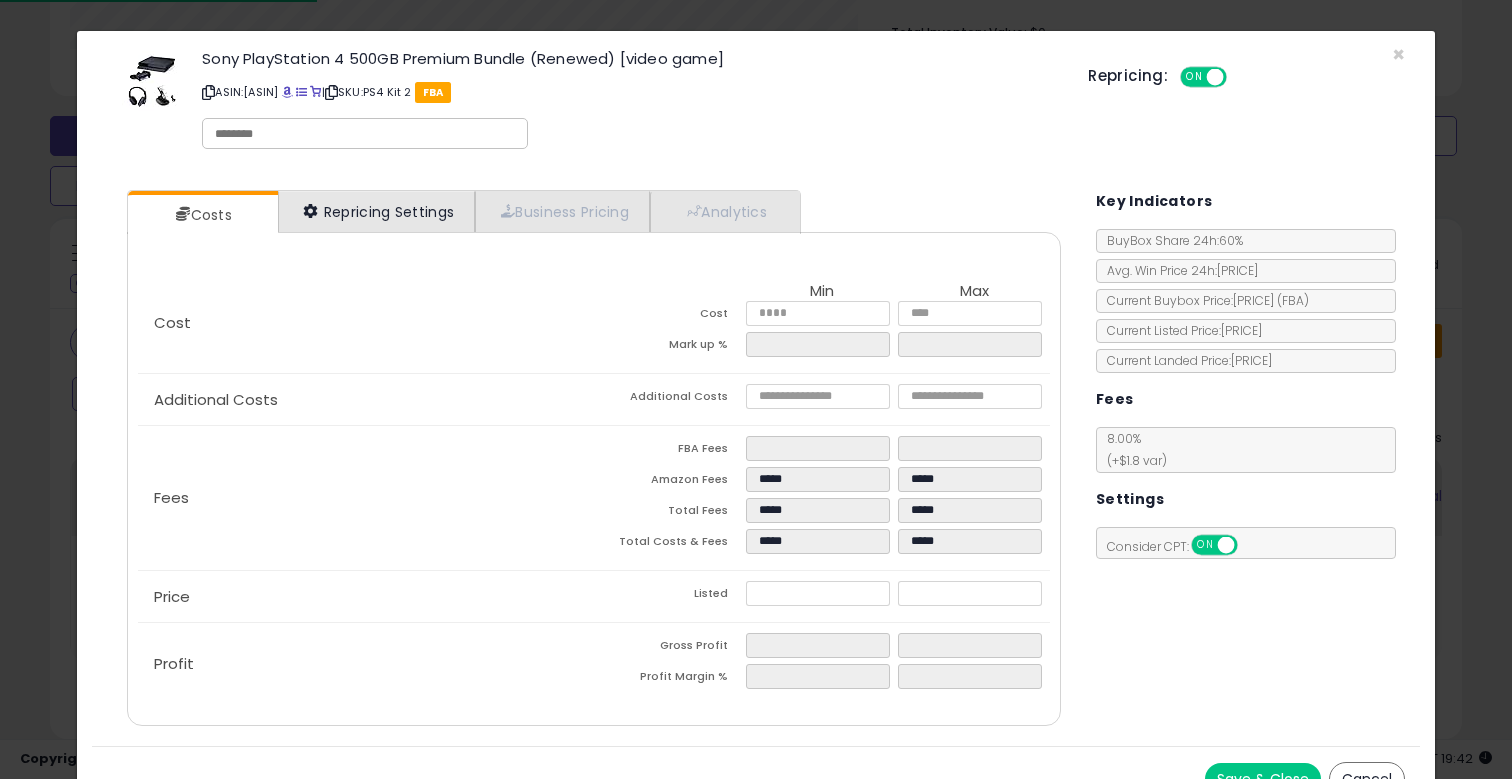 click on "Repricing Settings" at bounding box center (377, 211) 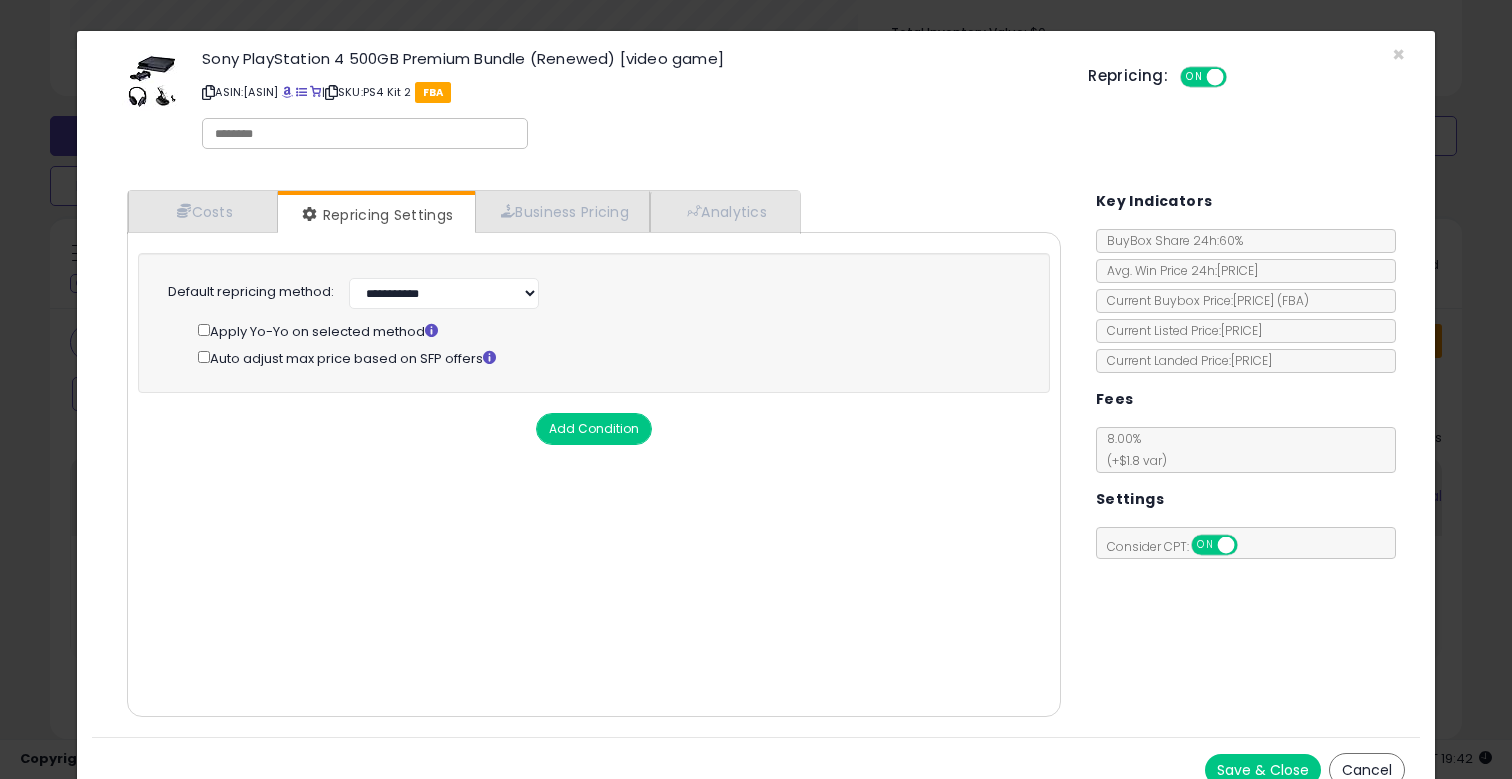 click on "**********" at bounding box center [619, 291] 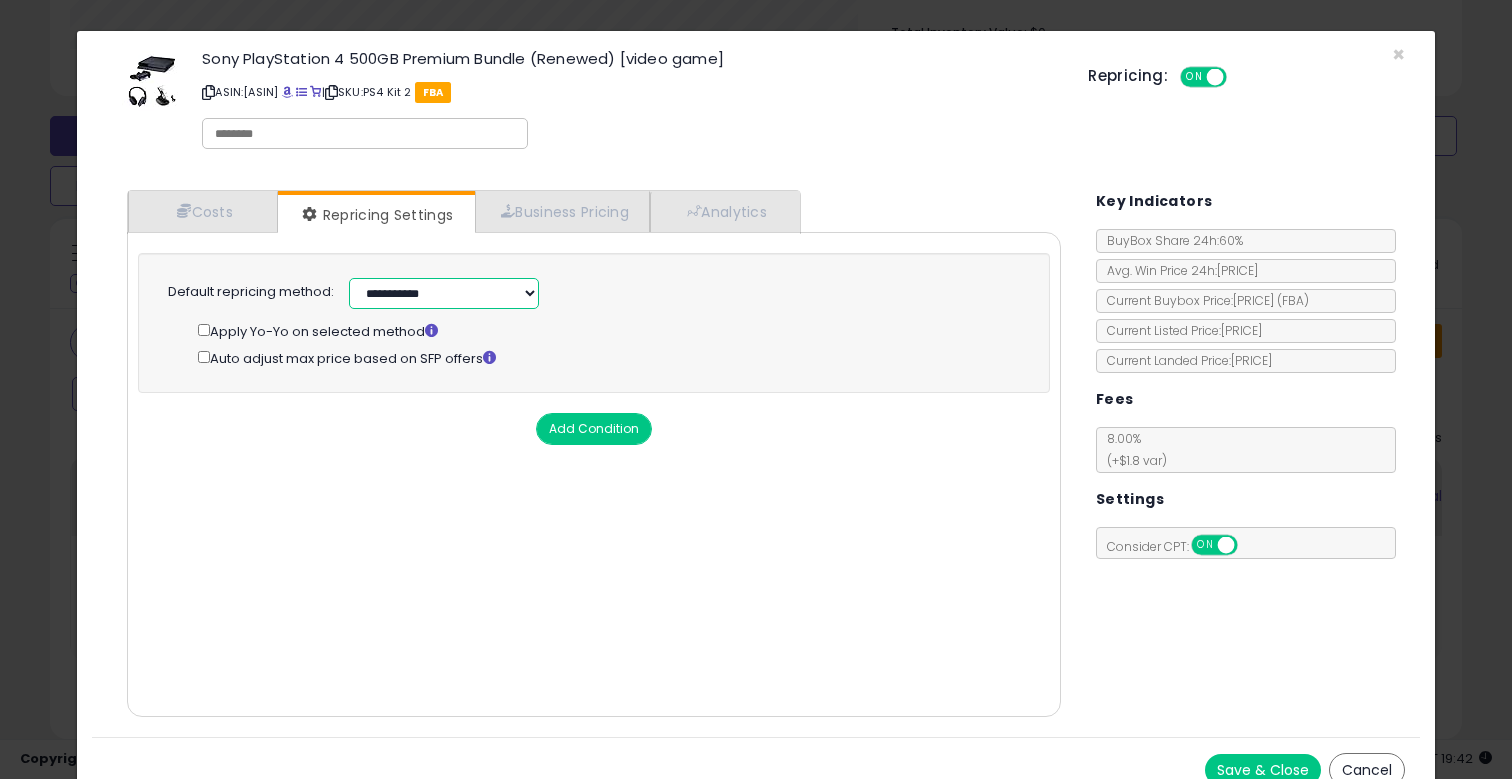select on "******" 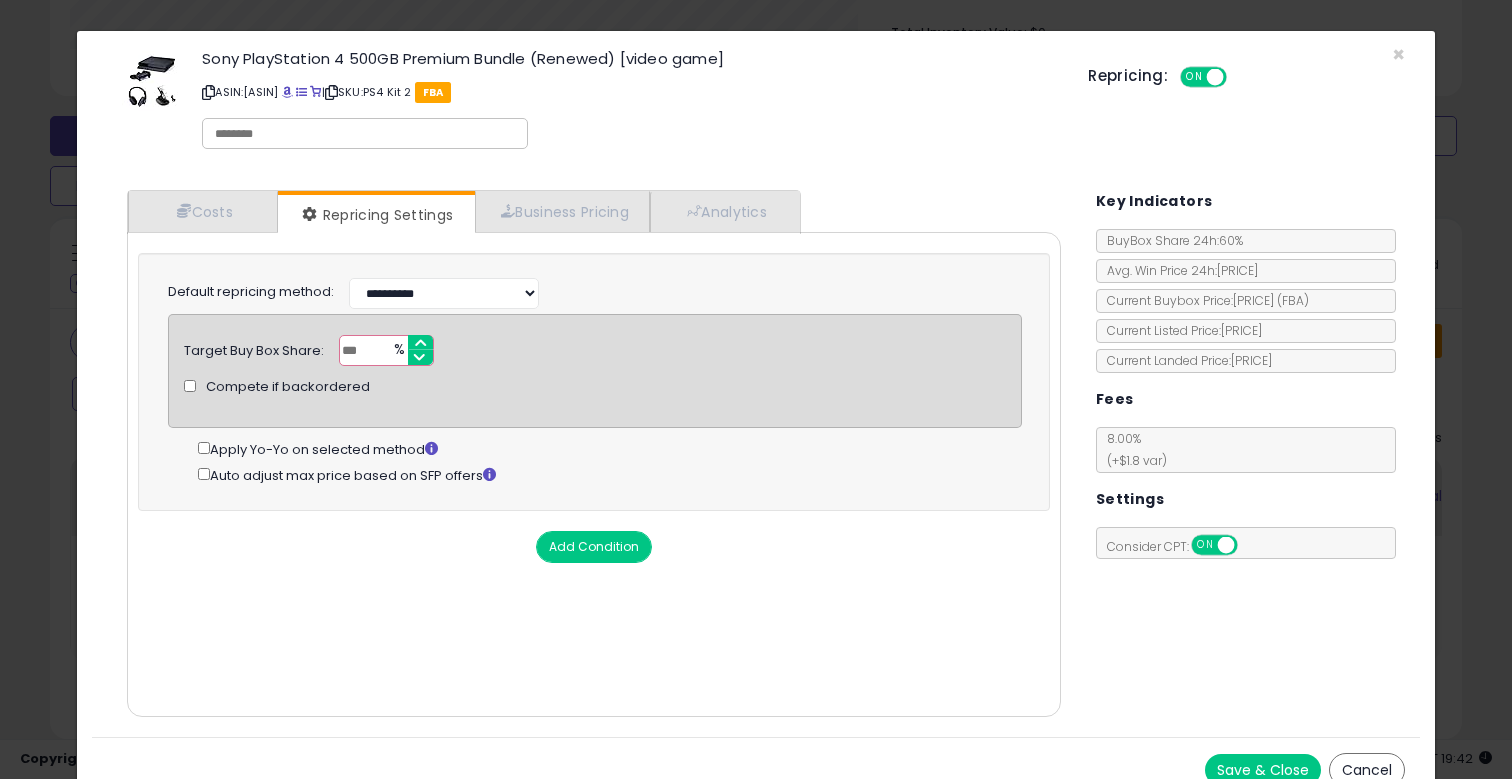click on "Save & Close
Cancel" at bounding box center [756, 769] 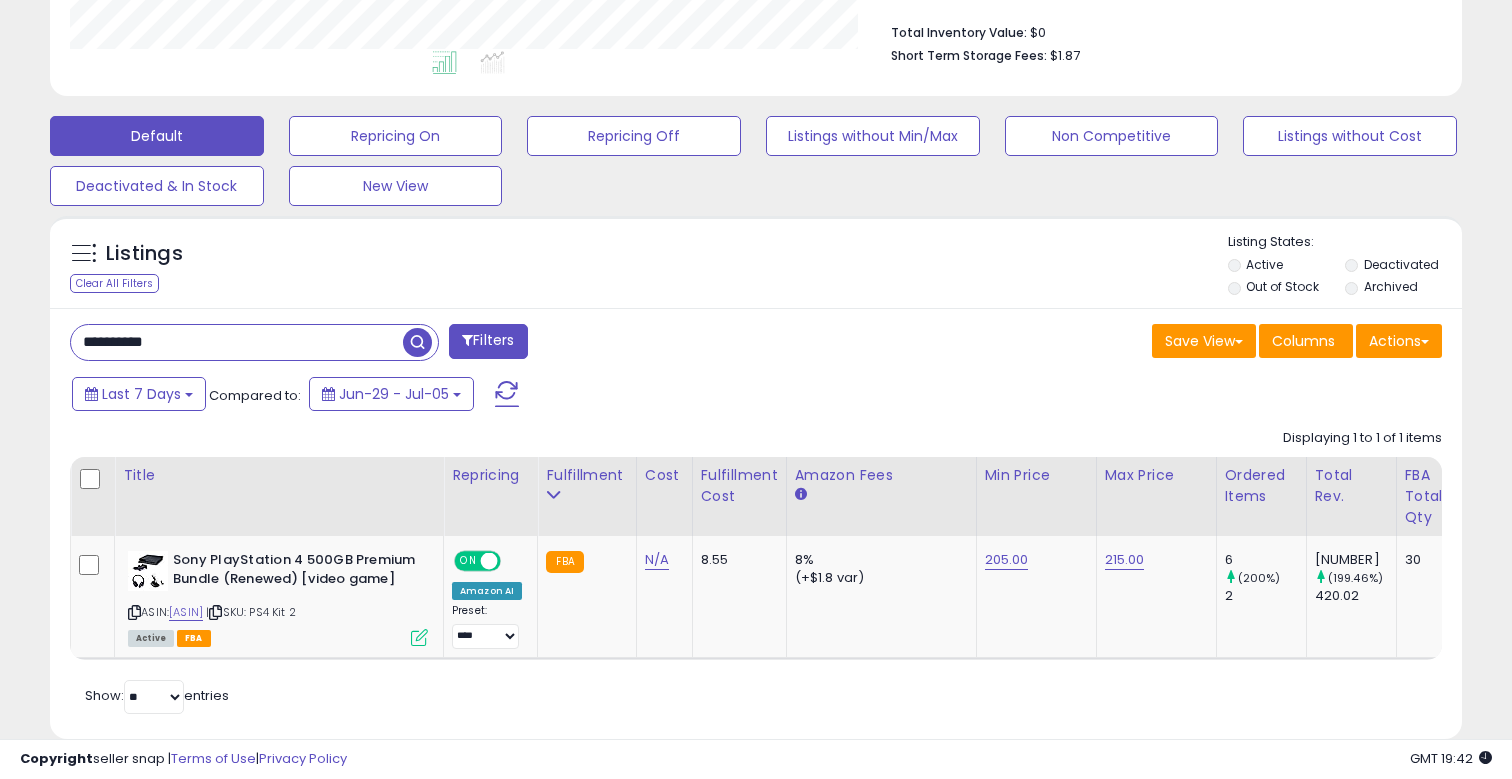 click on "**********" at bounding box center (237, 342) 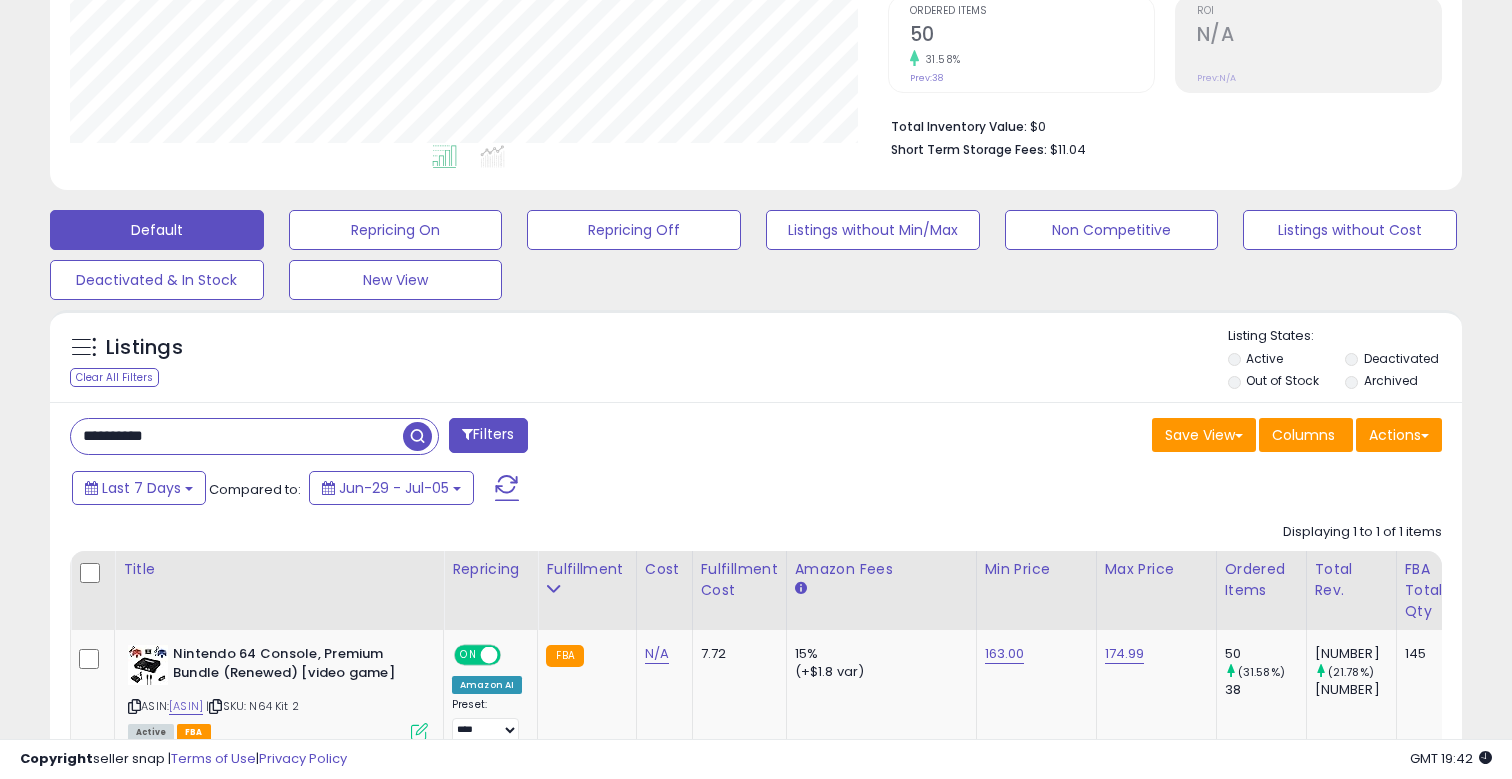 scroll, scrollTop: 999590, scrollLeft: 999182, axis: both 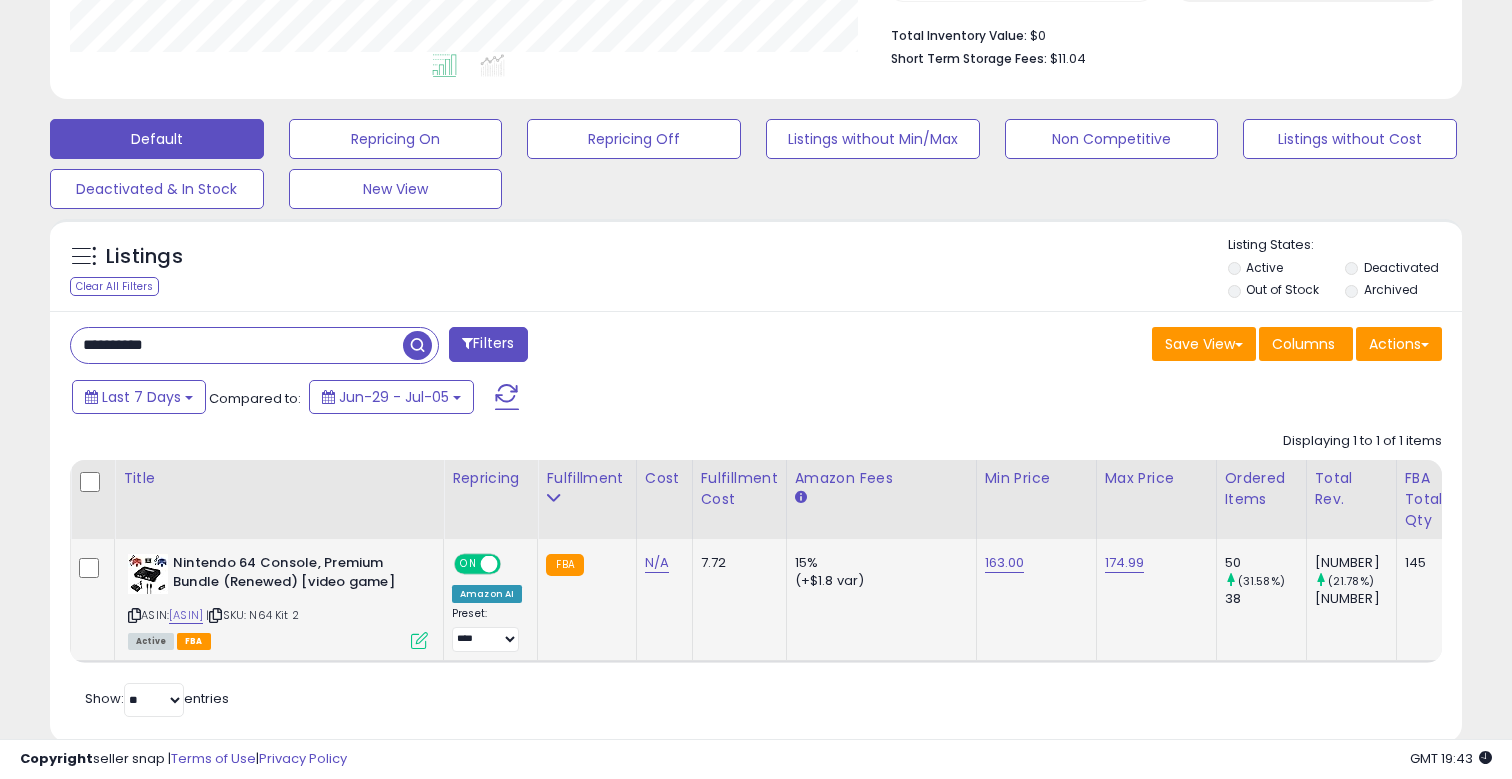 click at bounding box center (419, 640) 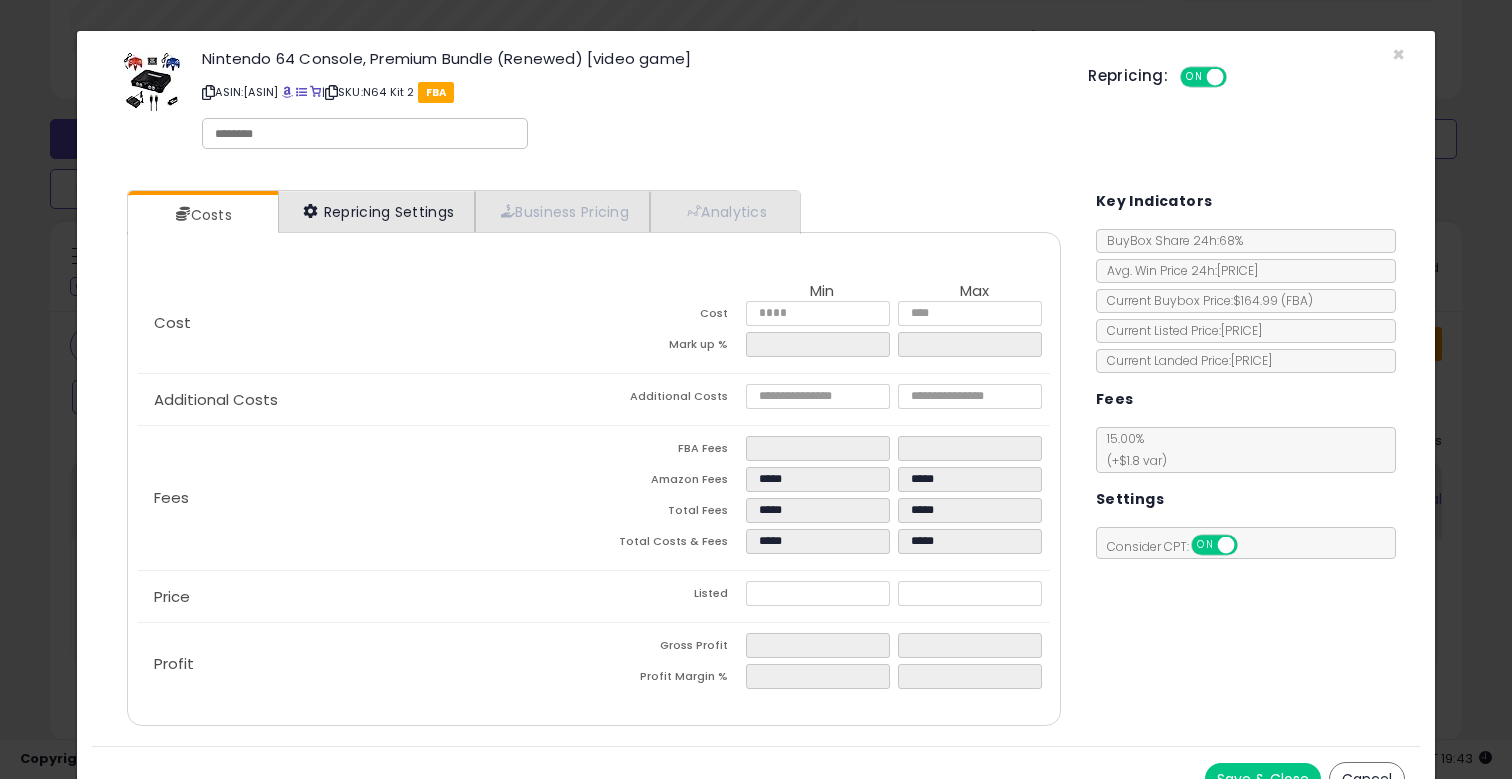 click on "Repricing Settings" at bounding box center (377, 211) 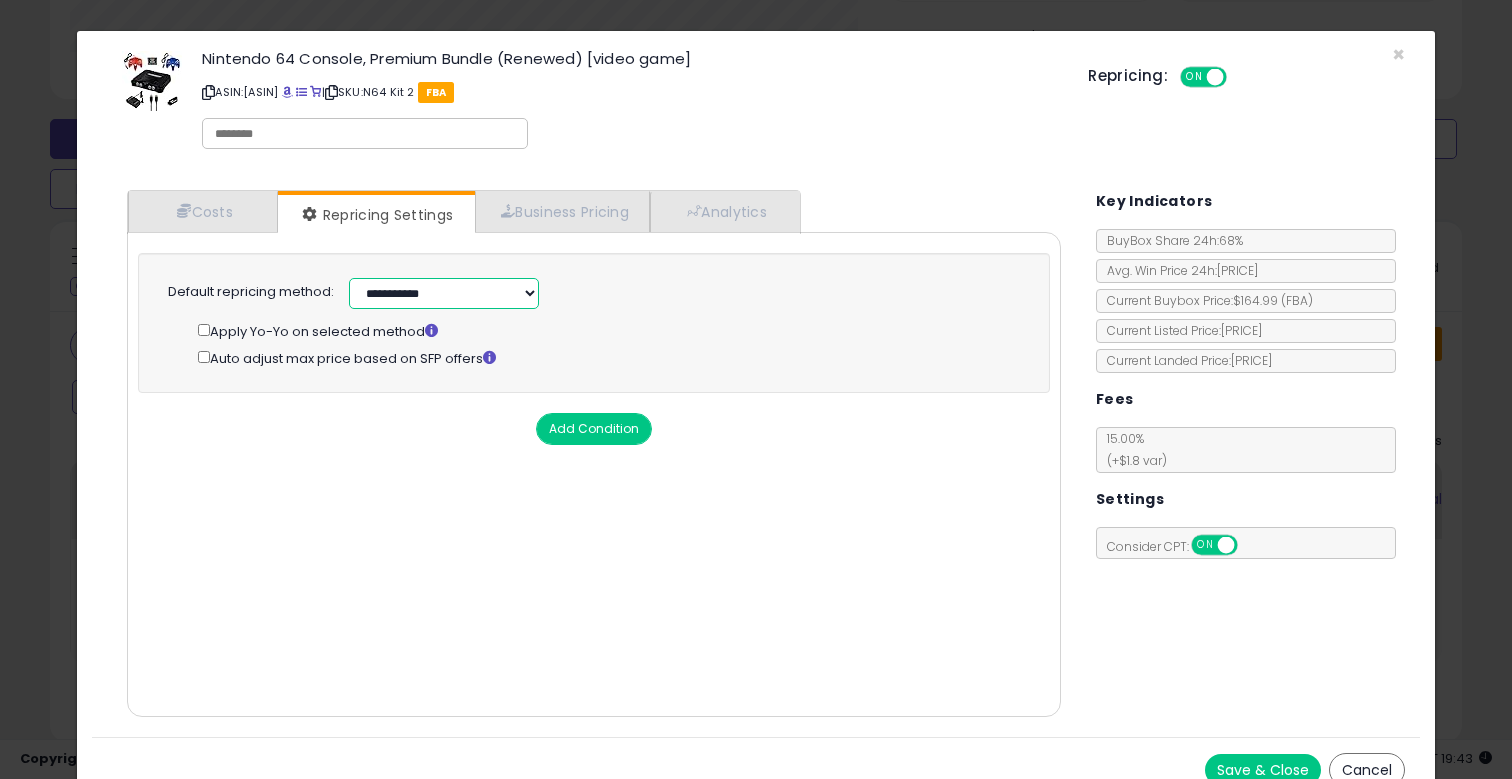 select on "******" 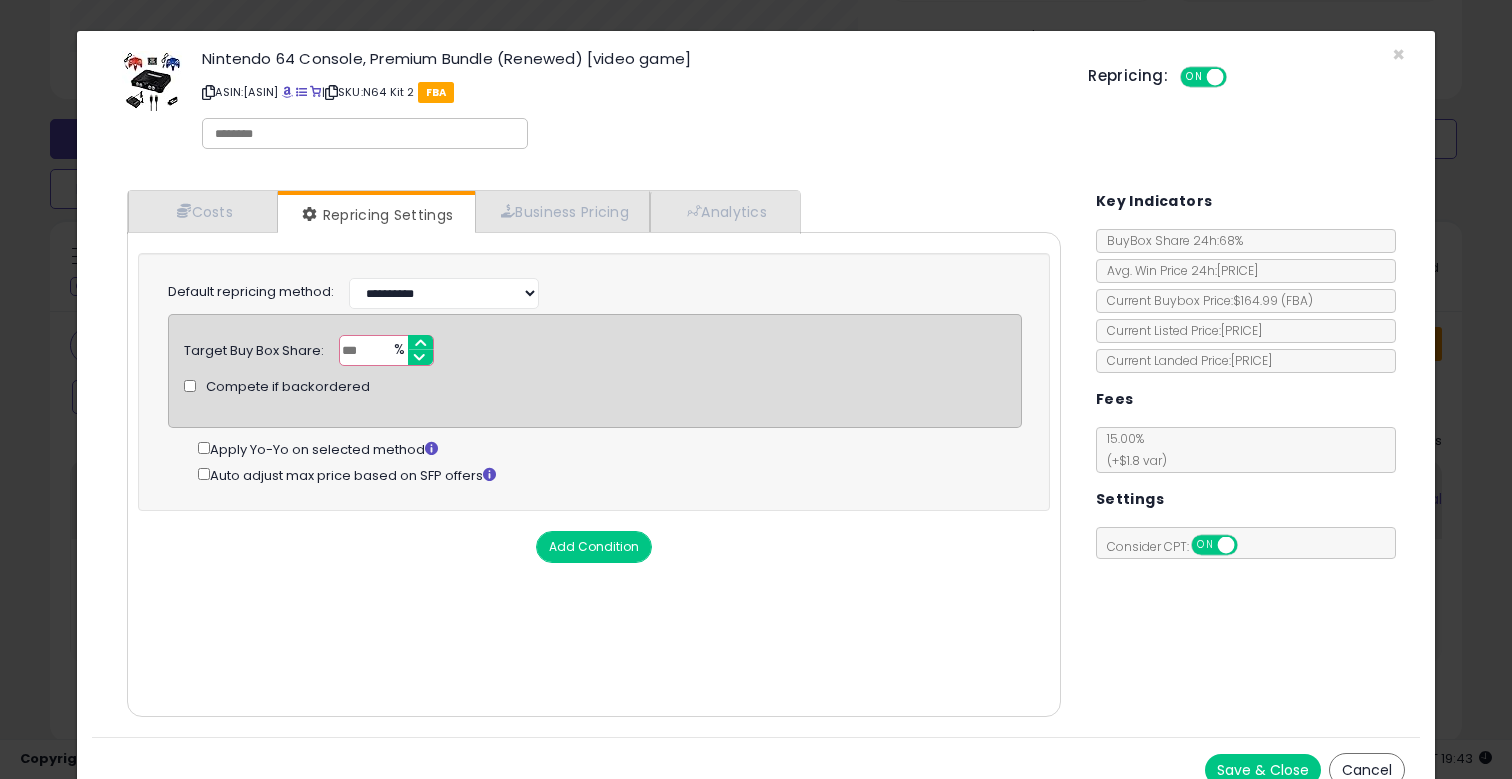 click on "Save & Close" at bounding box center (1263, 770) 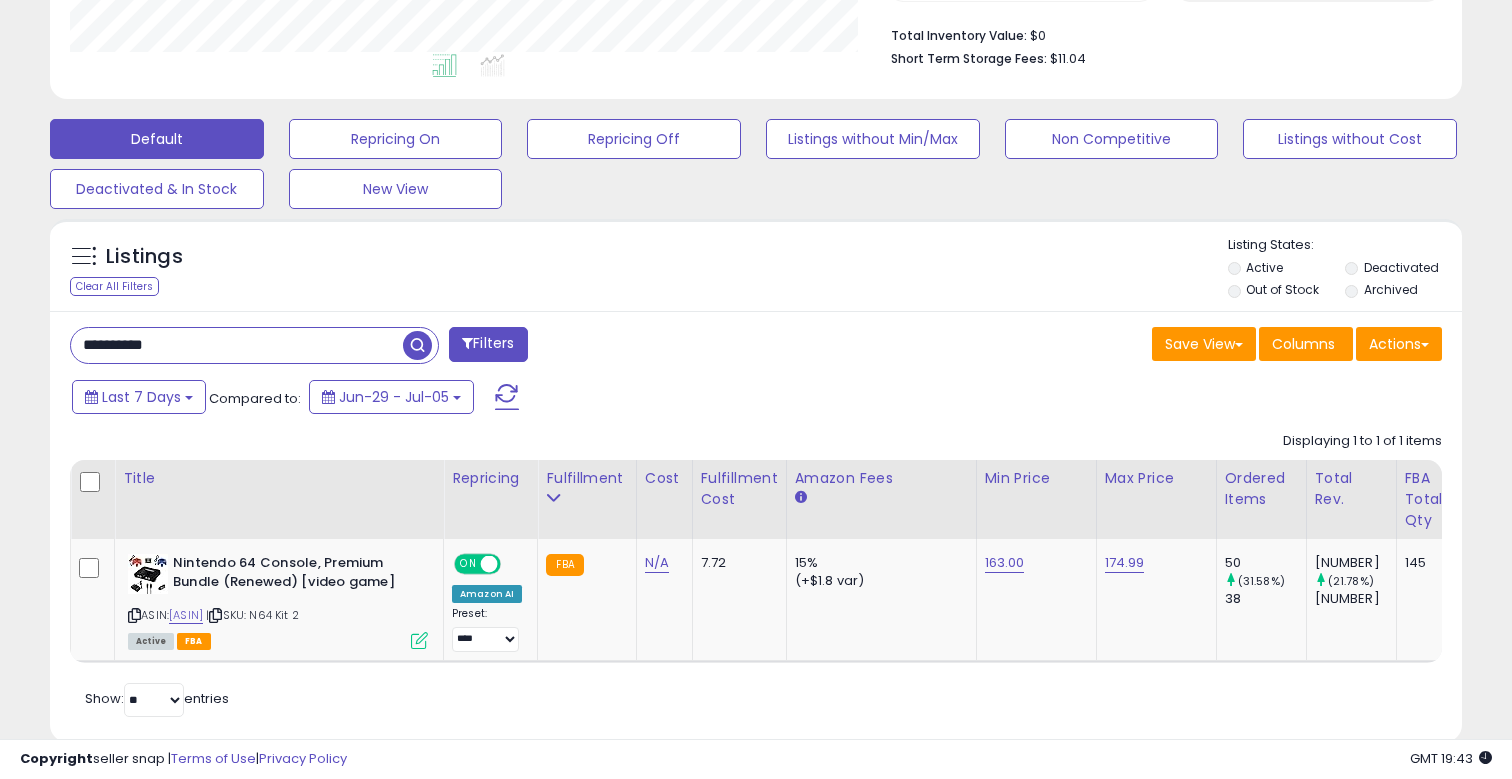 click on "**********" at bounding box center (237, 345) 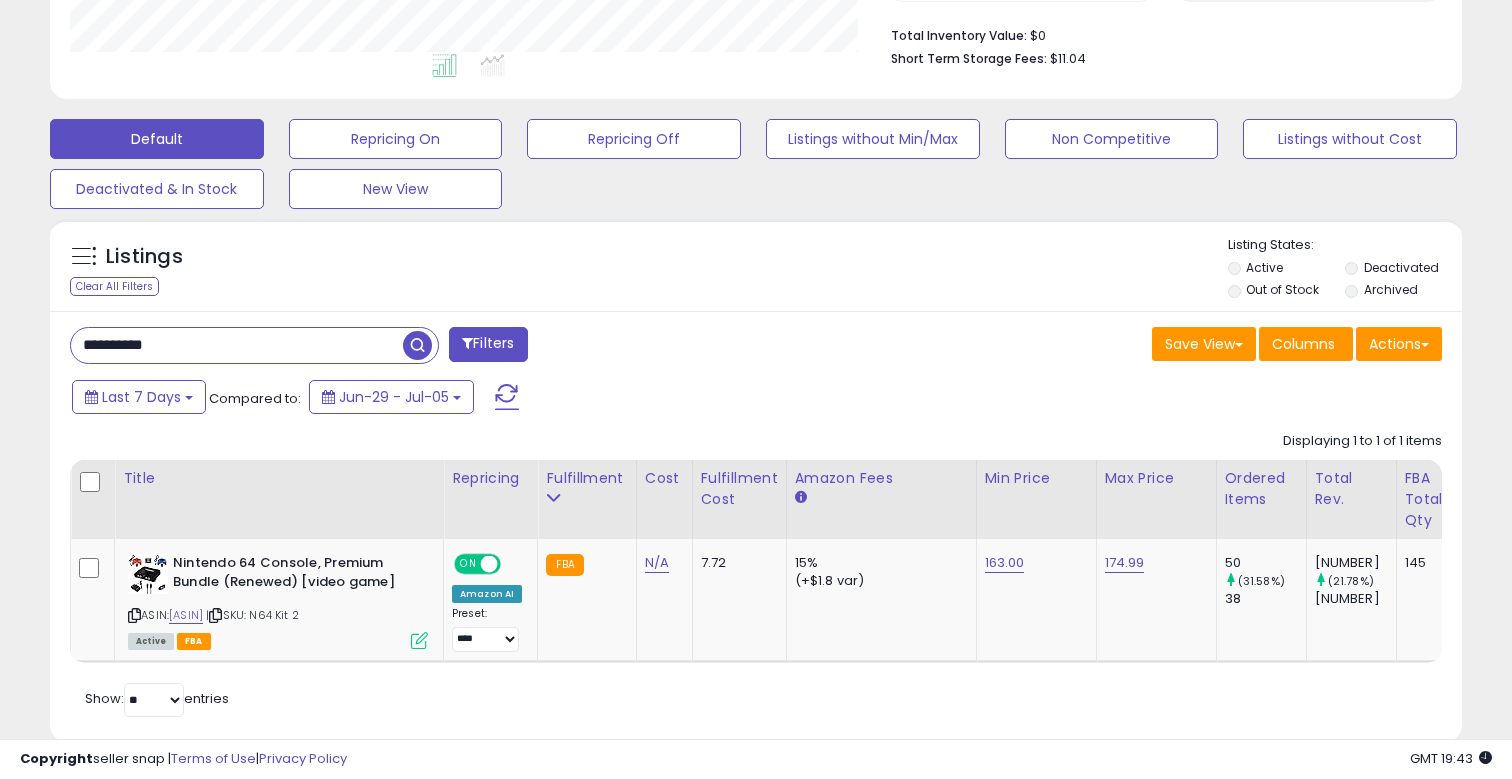 paste 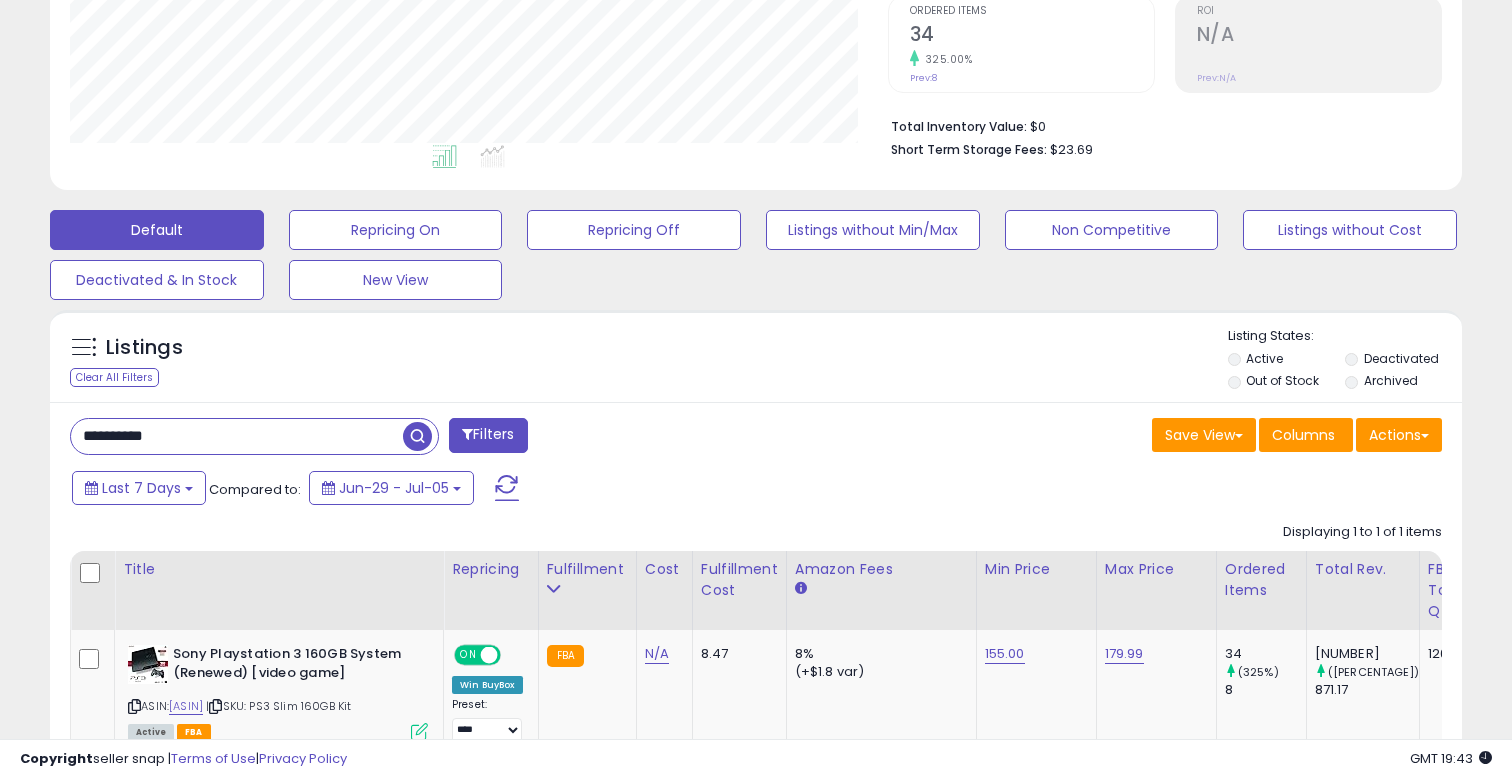 scroll, scrollTop: 999590, scrollLeft: 999182, axis: both 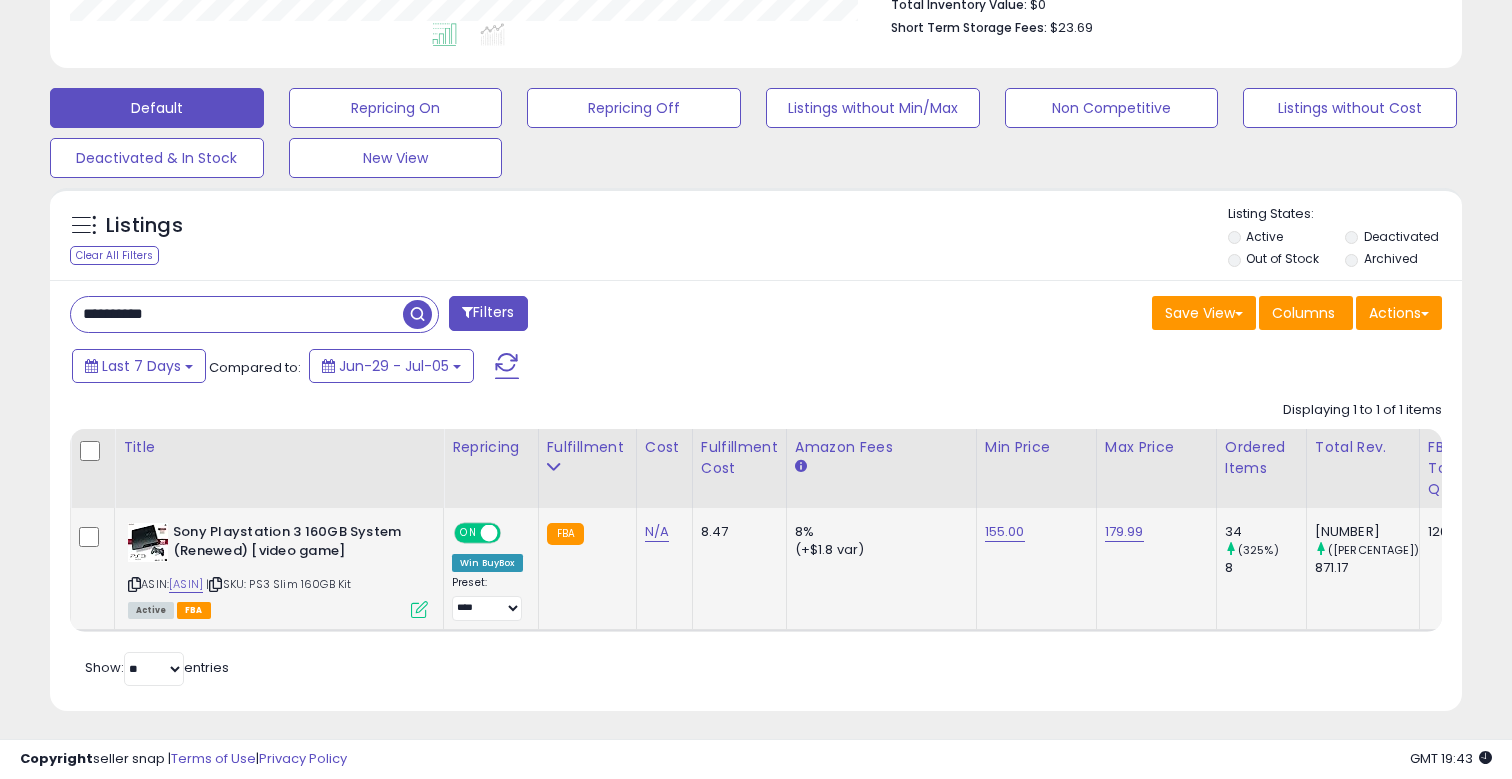 click on "155.00" at bounding box center (1005, 532) 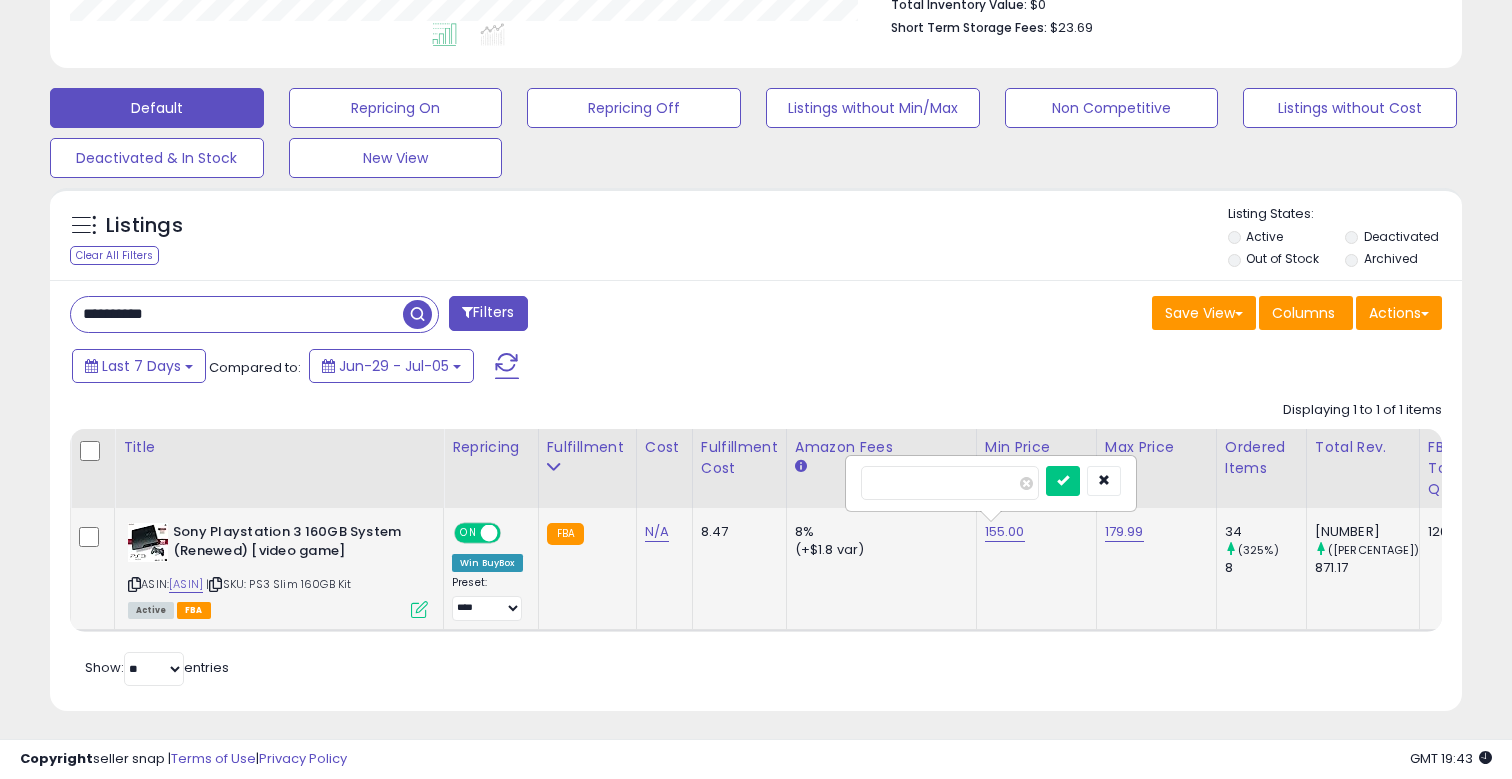 drag, startPoint x: 946, startPoint y: 480, endPoint x: 853, endPoint y: 480, distance: 93 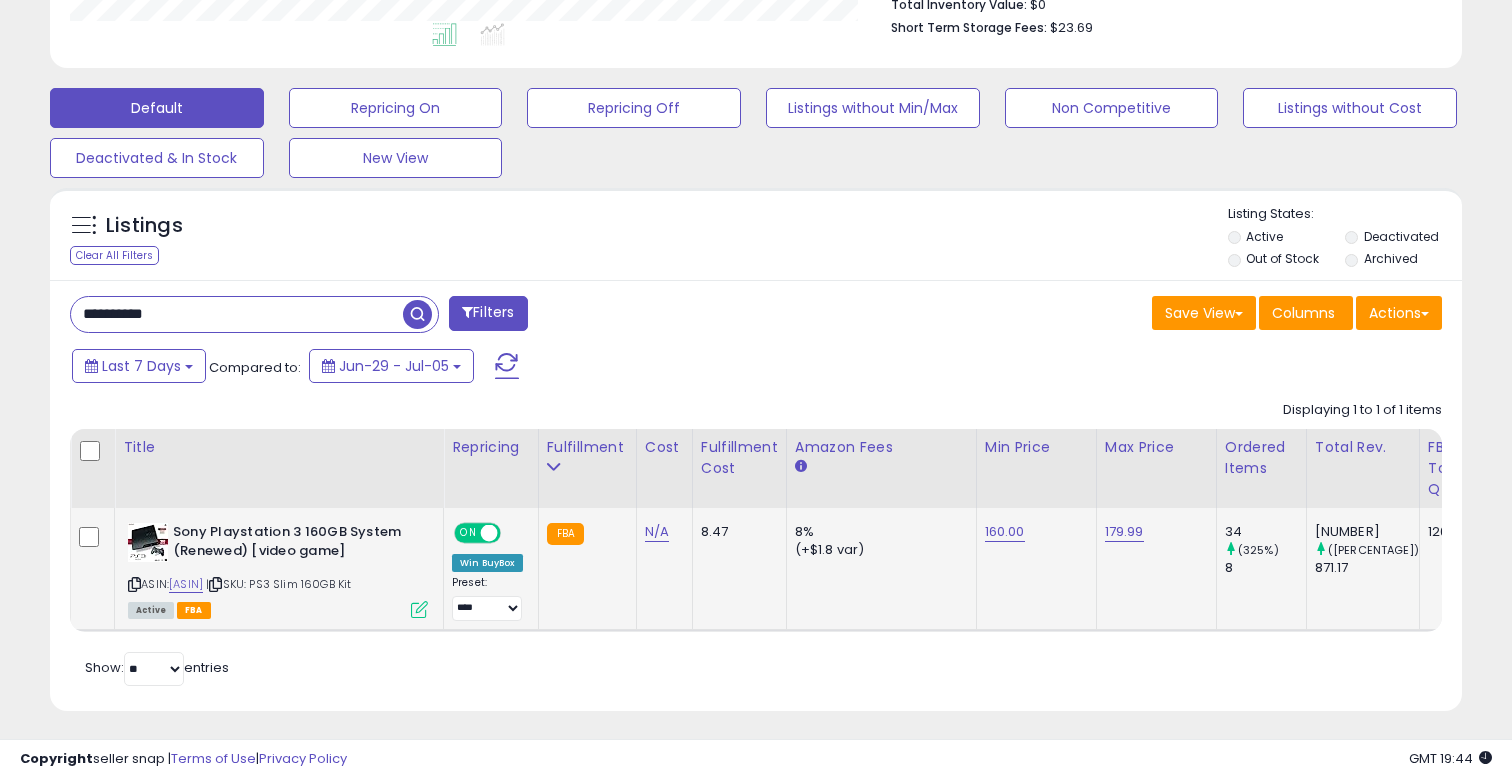 click at bounding box center (419, 609) 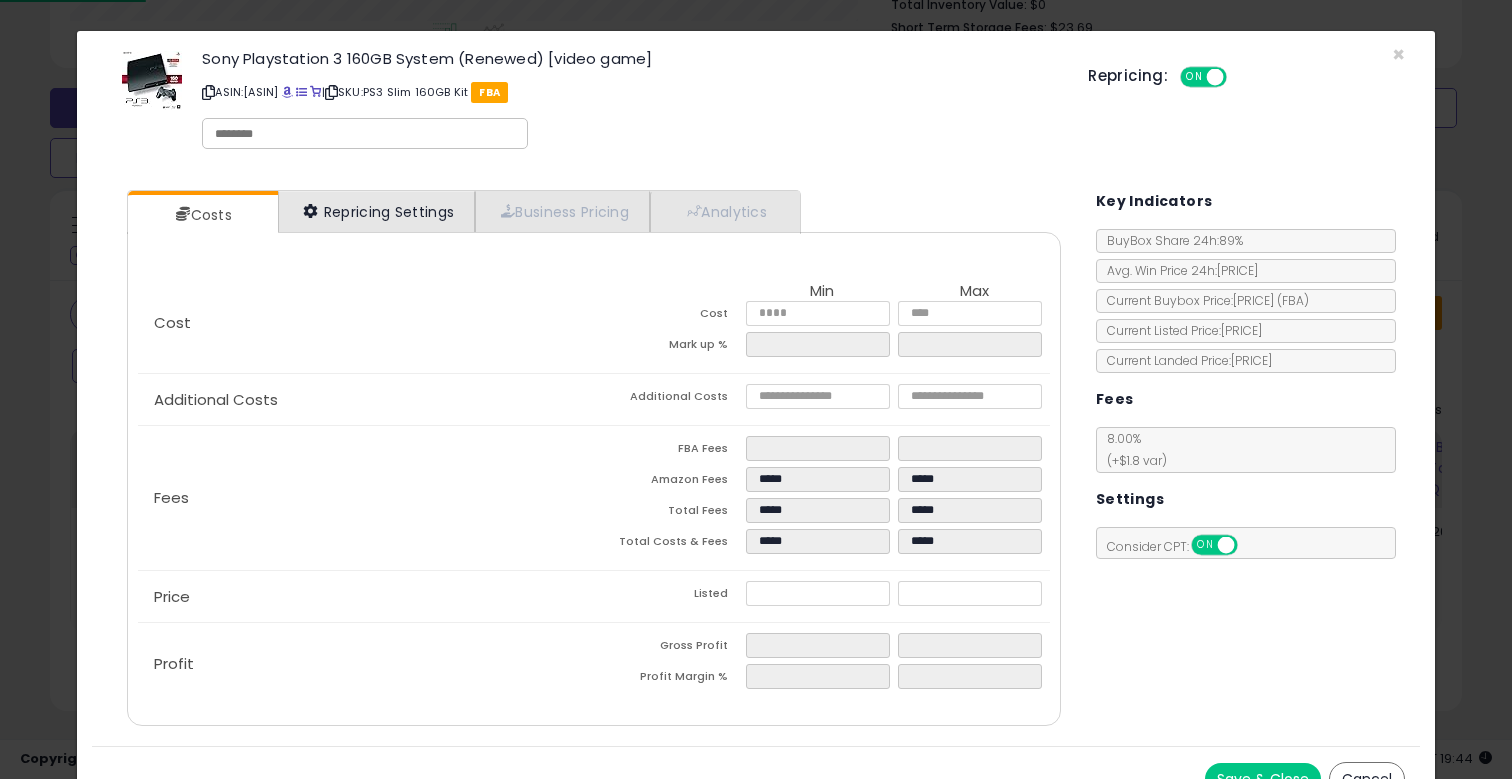 click on "Repricing Settings" at bounding box center [377, 211] 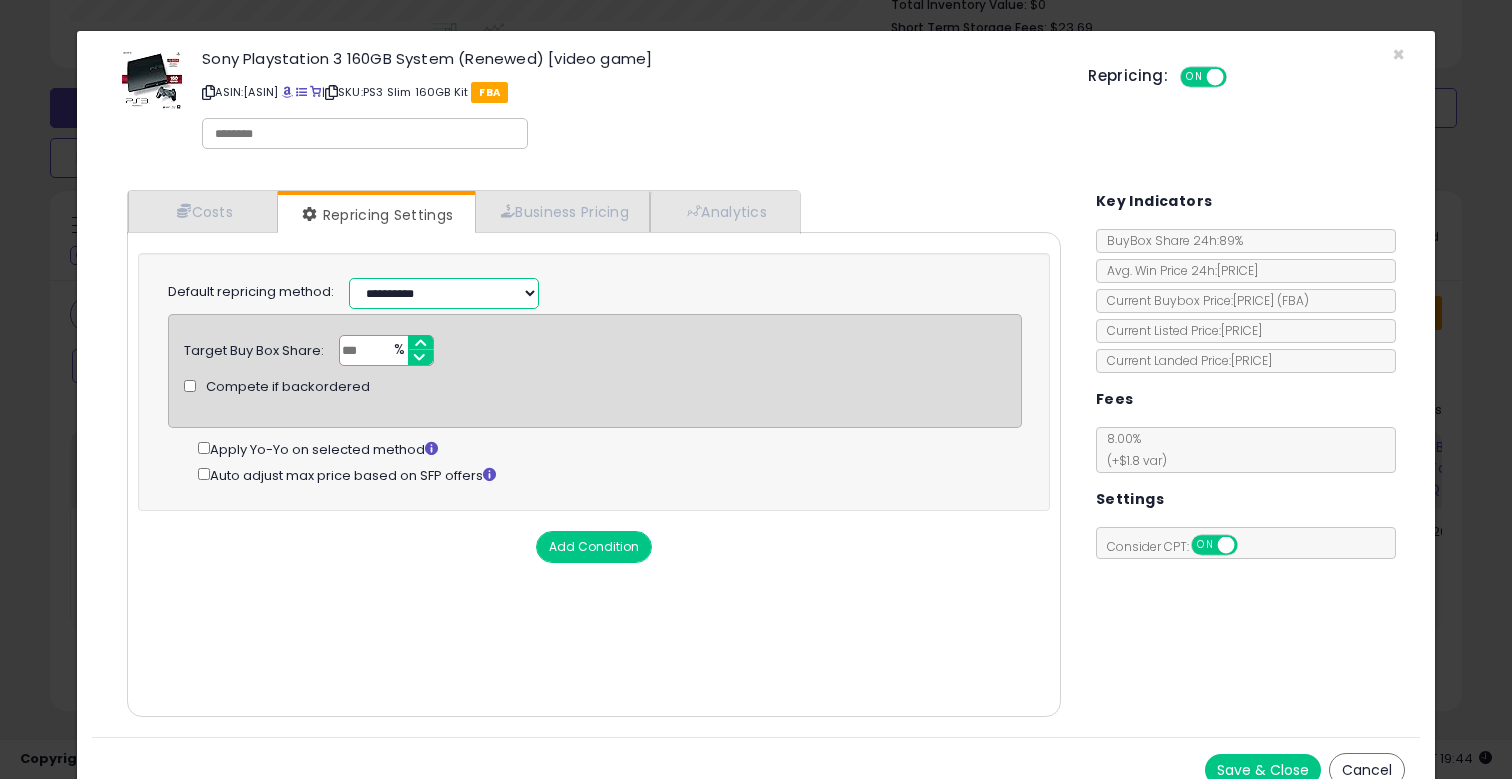 select on "*********" 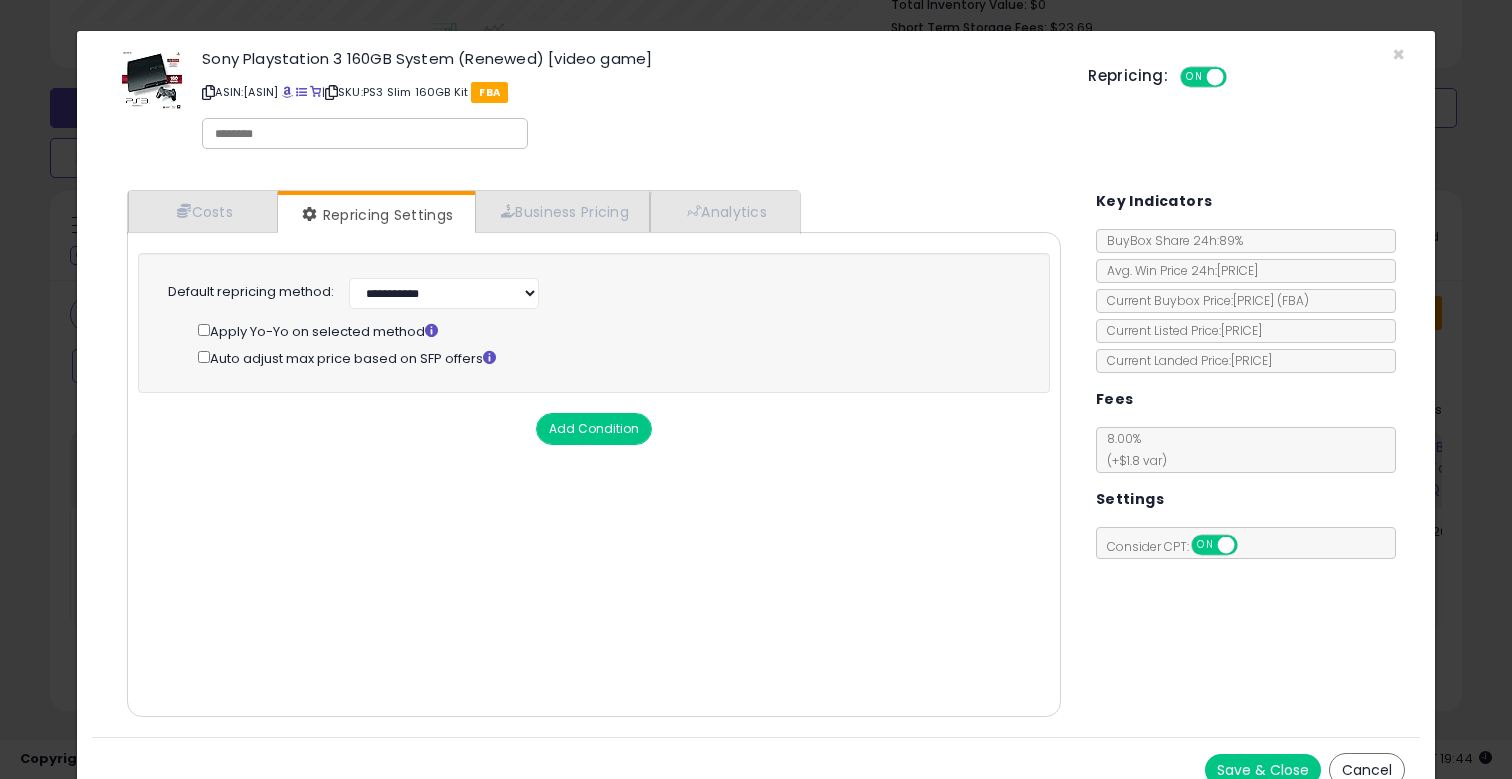 click on "Save & Close" at bounding box center [1263, 770] 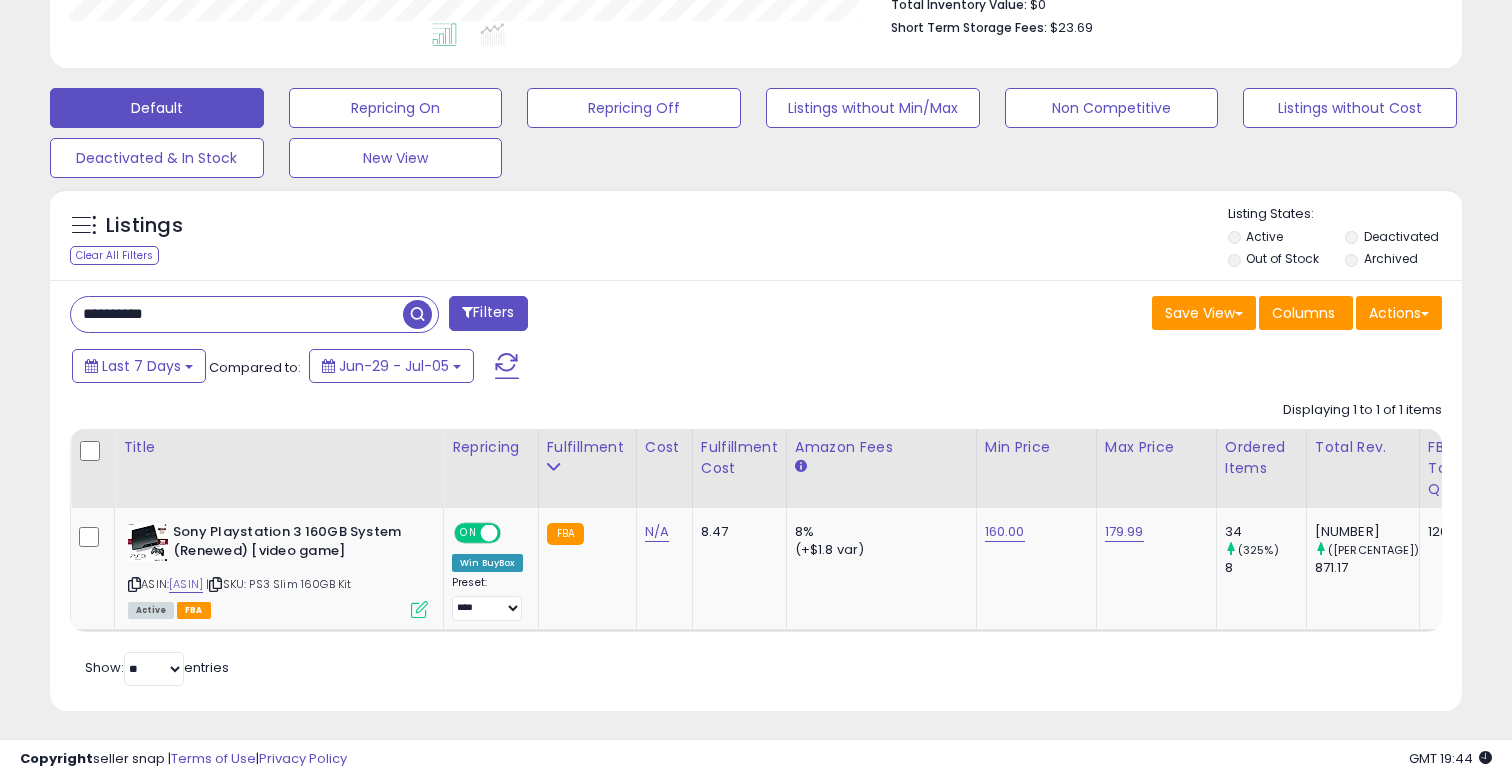 click on "**********" at bounding box center (237, 314) 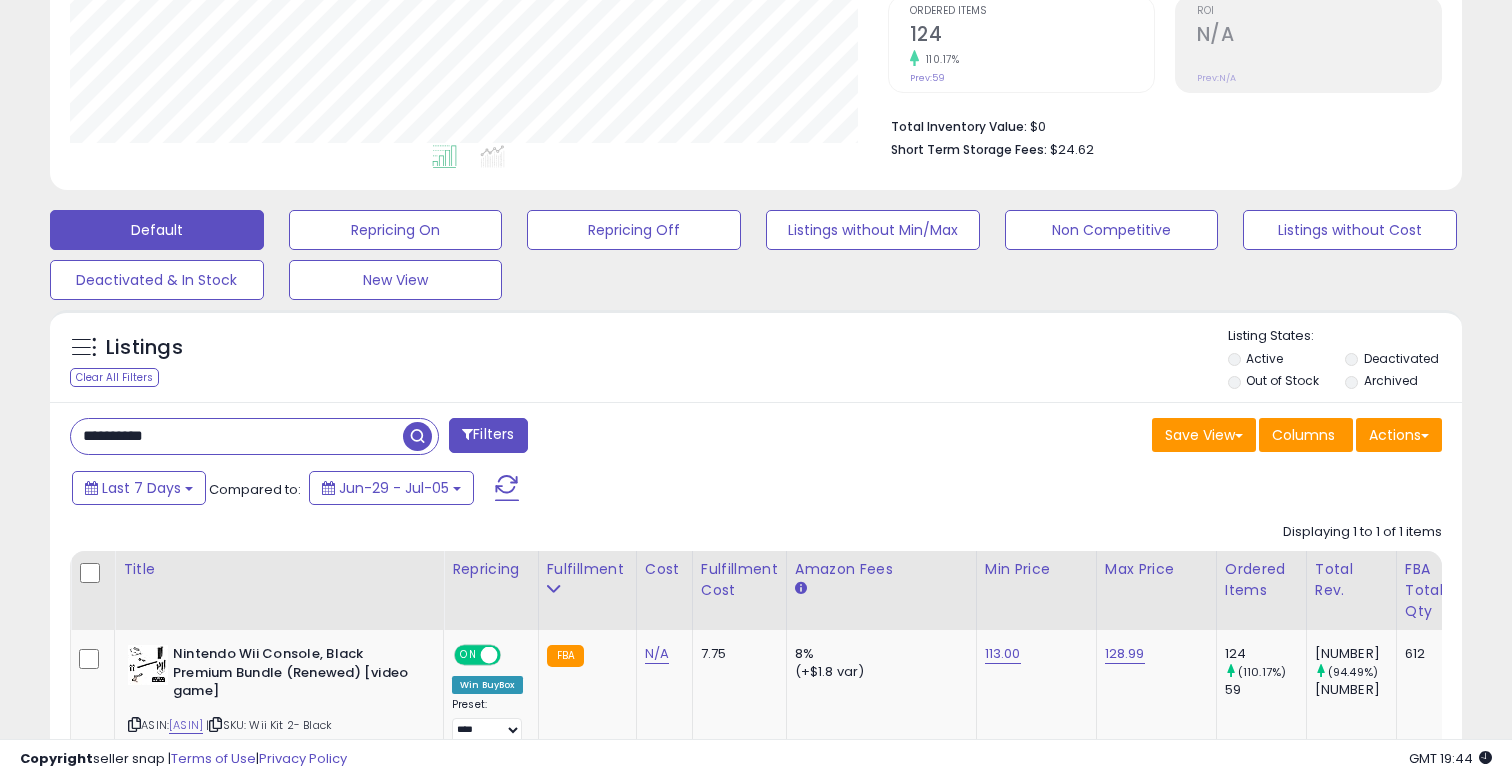 scroll, scrollTop: 999590, scrollLeft: 999182, axis: both 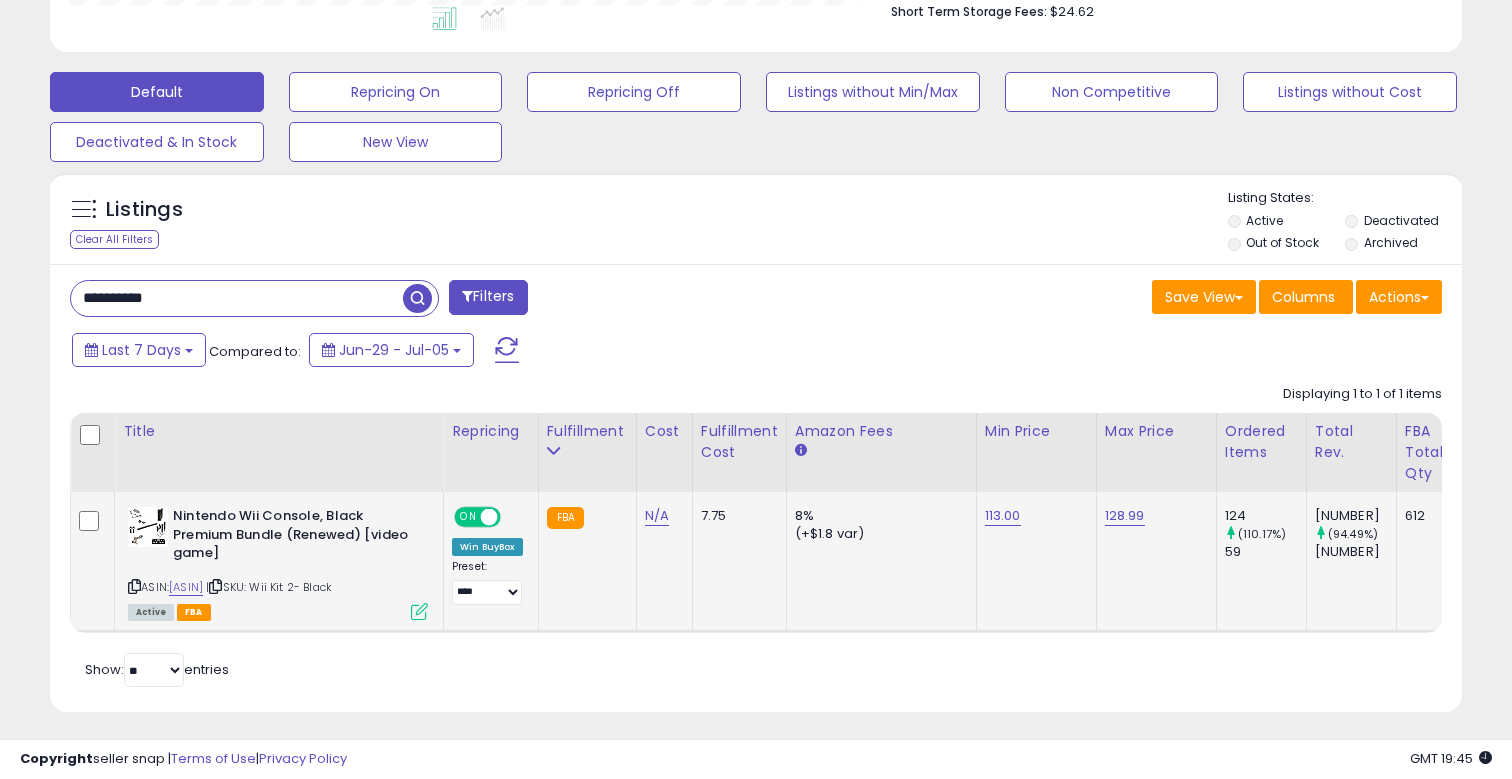 click on "113.00" at bounding box center (1003, 516) 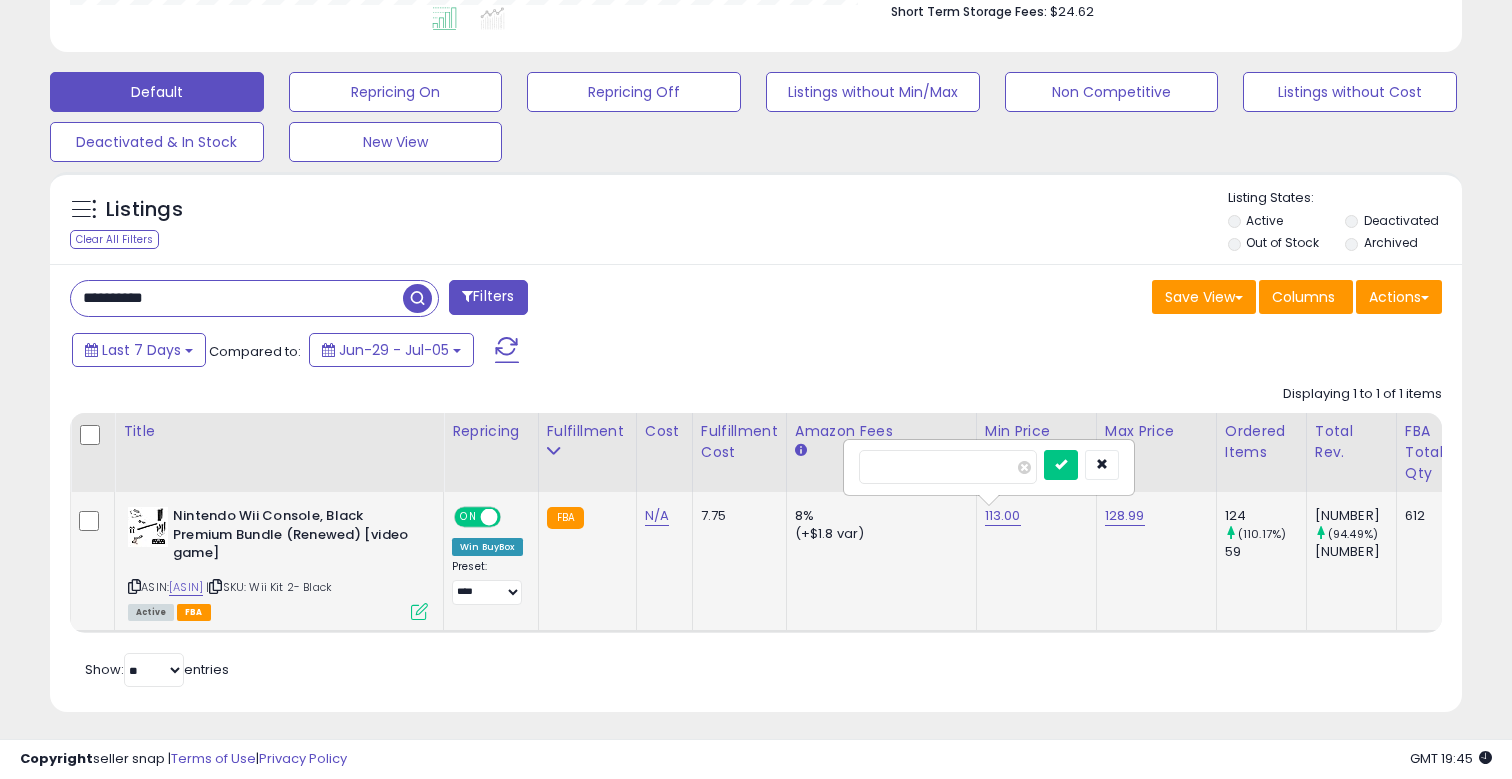 drag, startPoint x: 945, startPoint y: 450, endPoint x: 853, endPoint y: 450, distance: 92 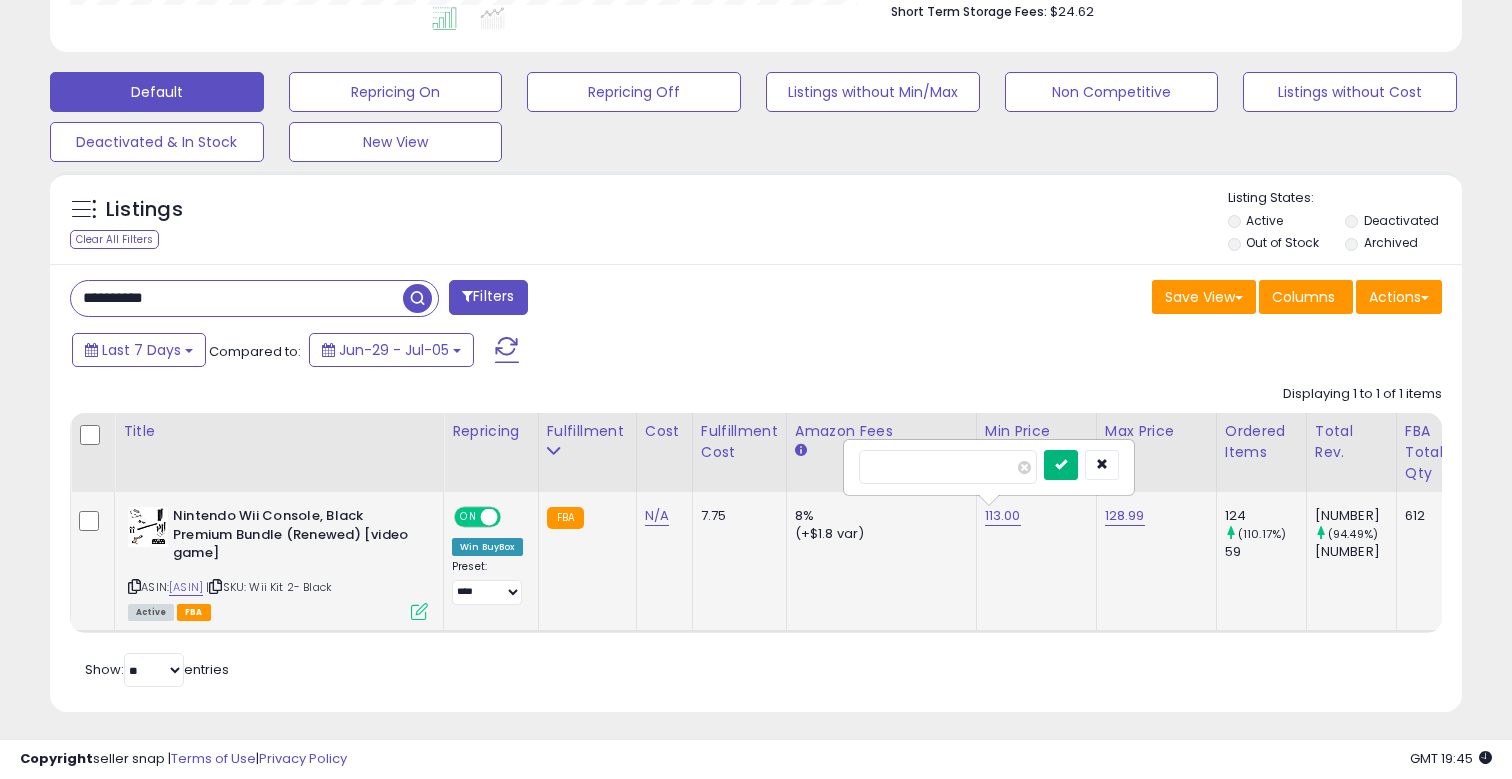 type on "******" 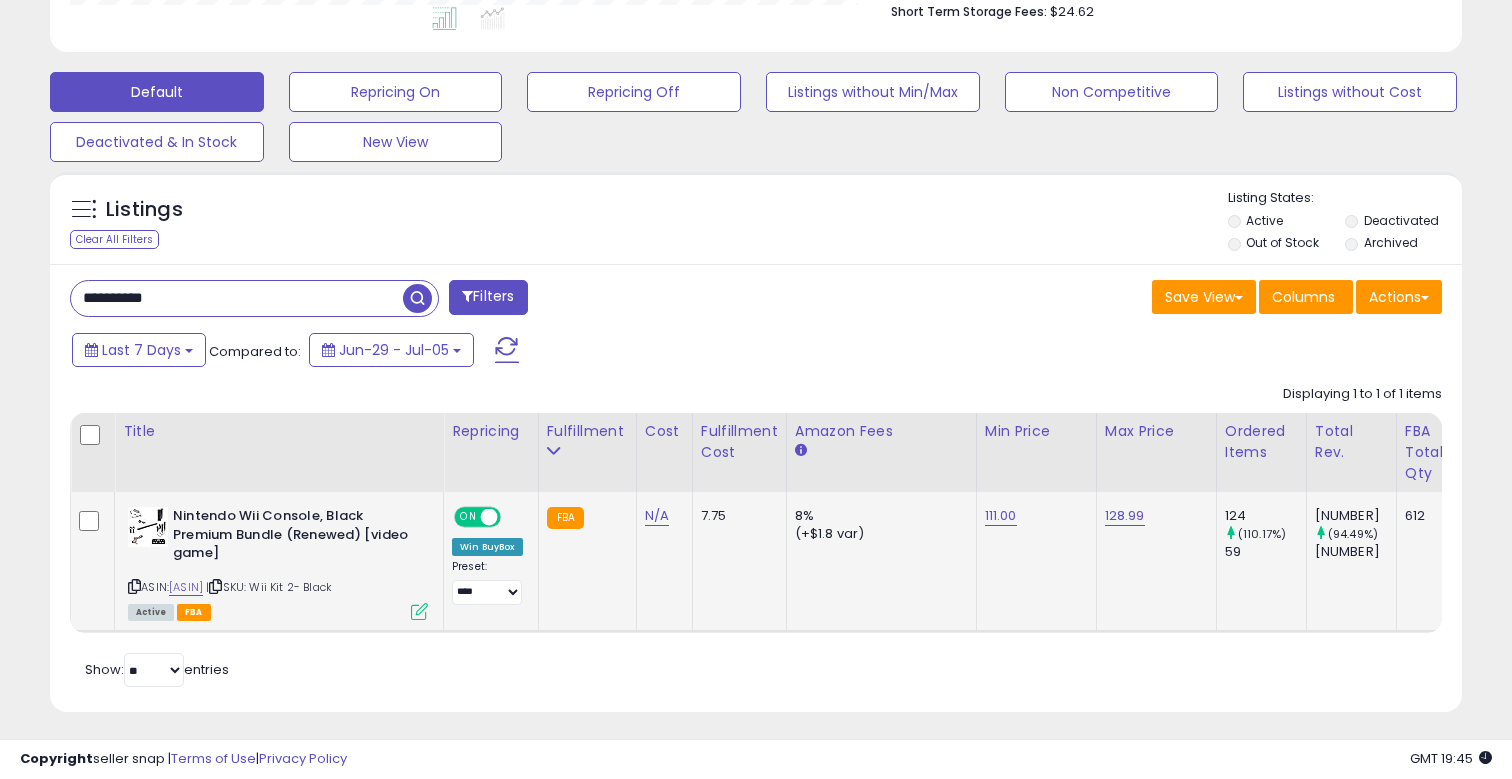 click on "**********" at bounding box center [237, 298] 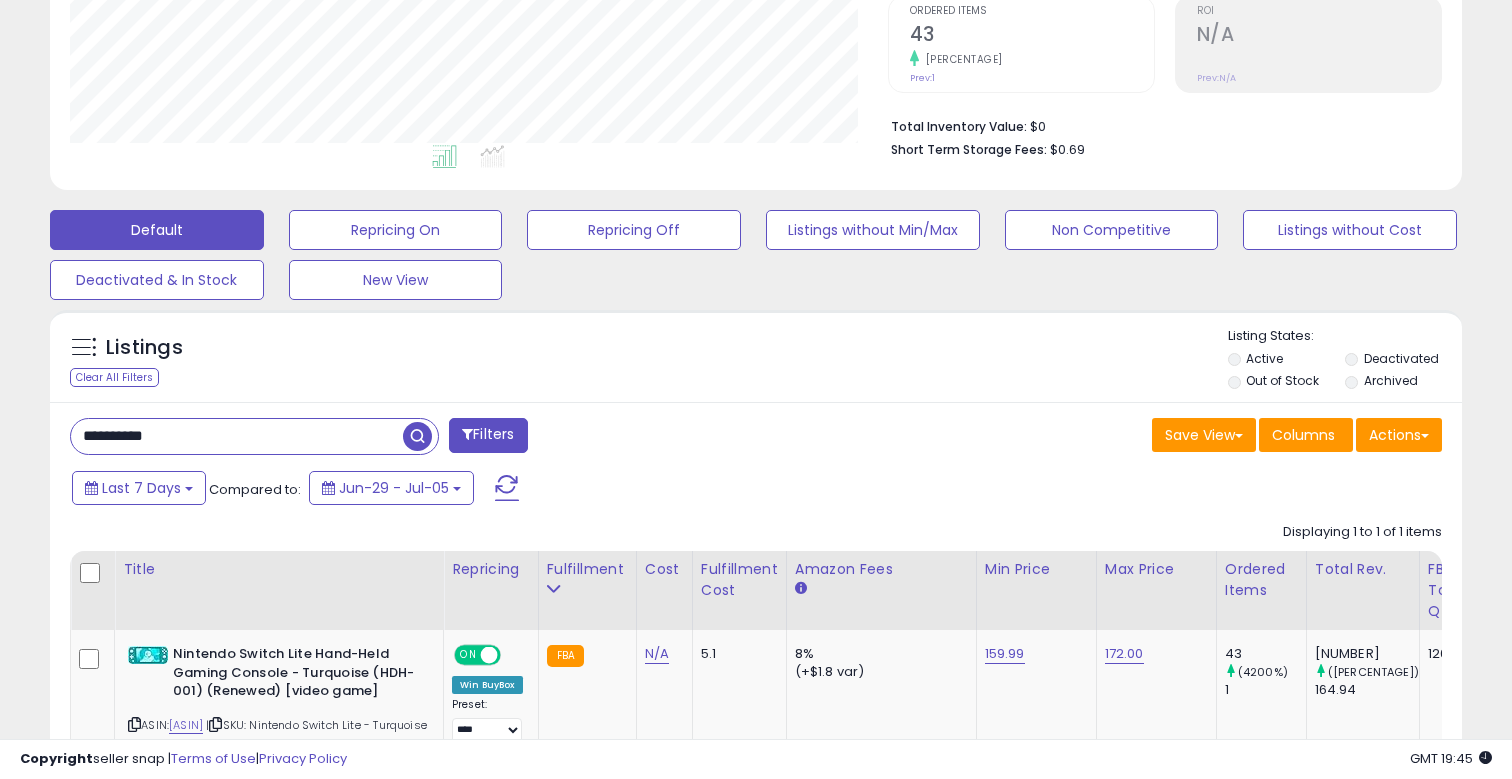 scroll, scrollTop: 999590, scrollLeft: 999182, axis: both 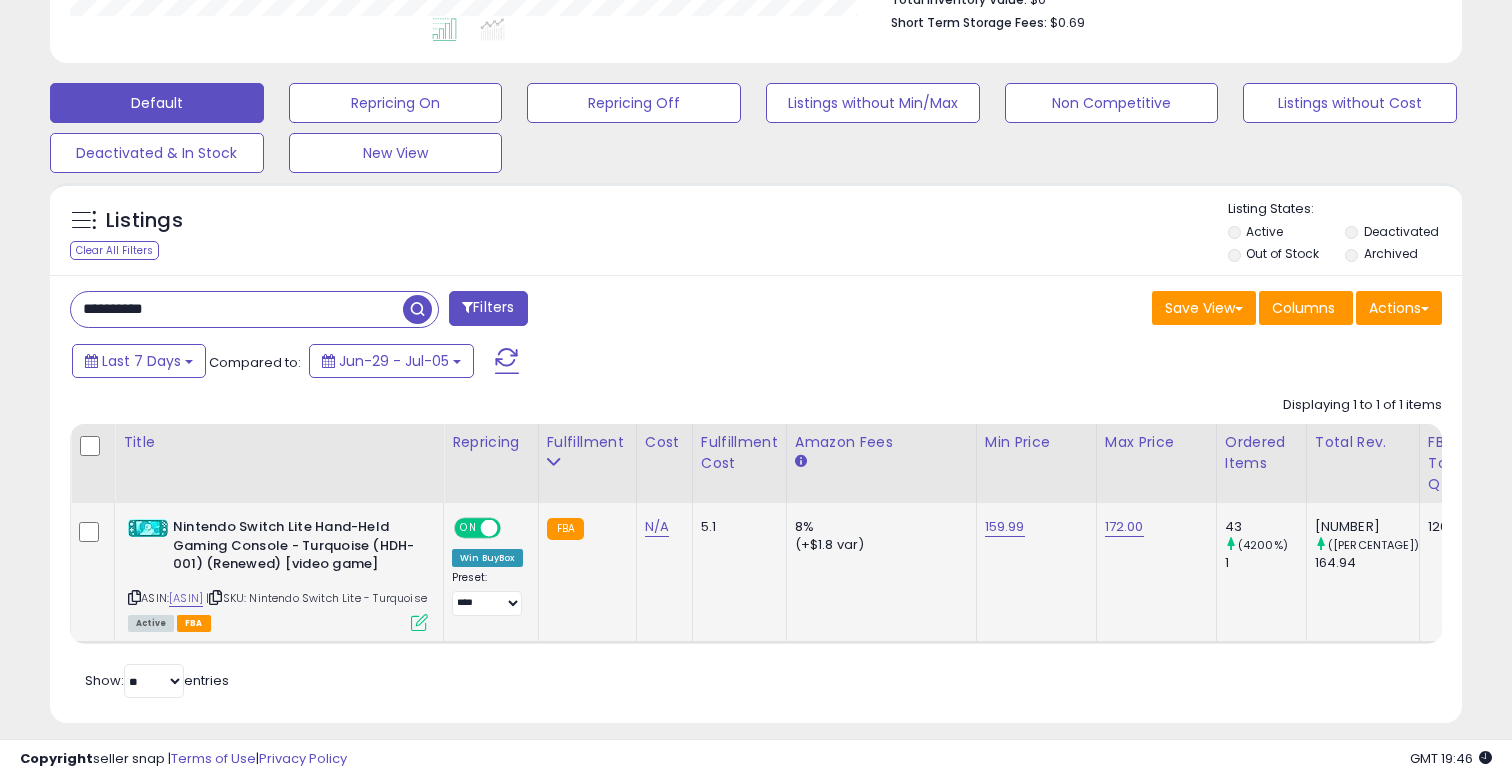 click at bounding box center (419, 622) 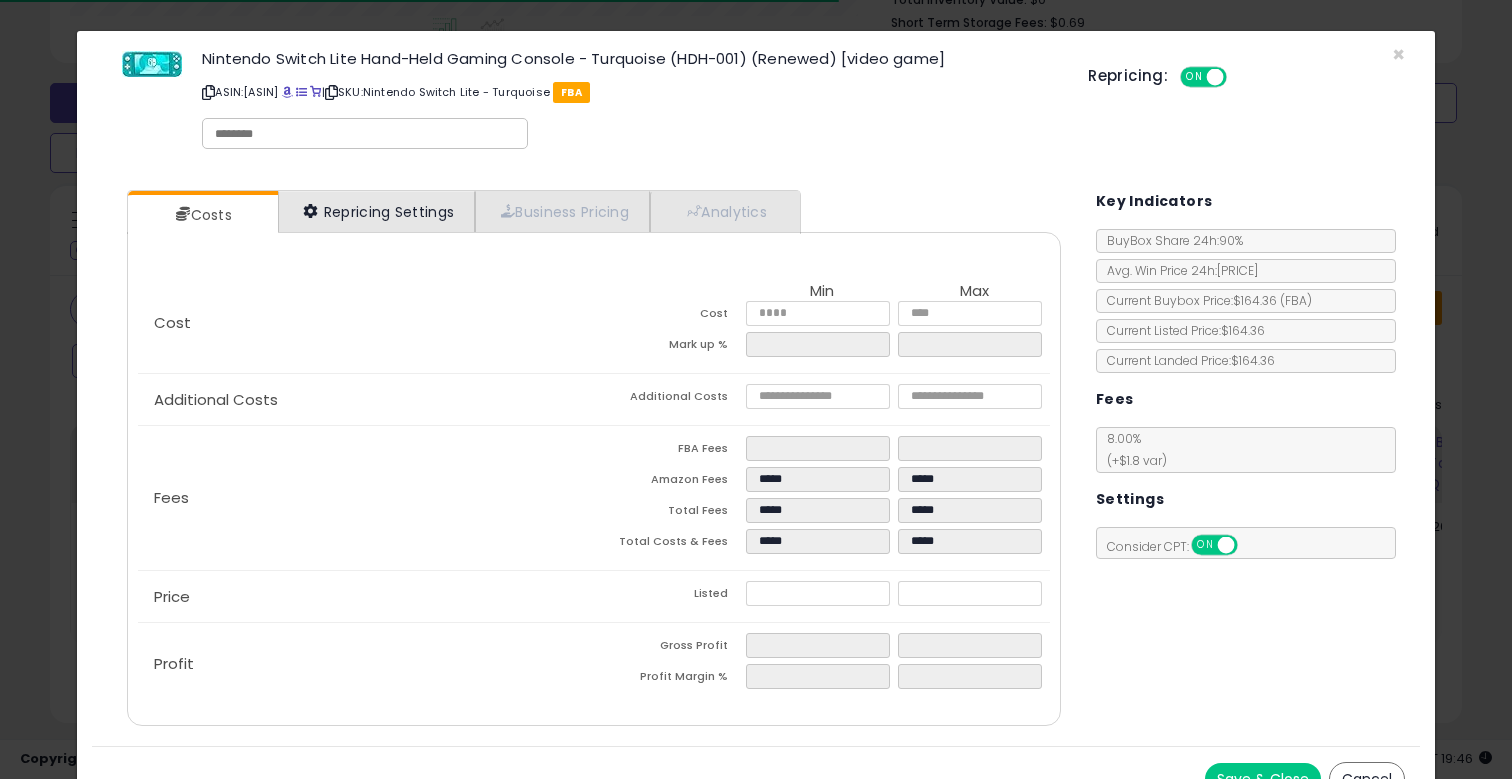 click on "Repricing Settings" at bounding box center [377, 211] 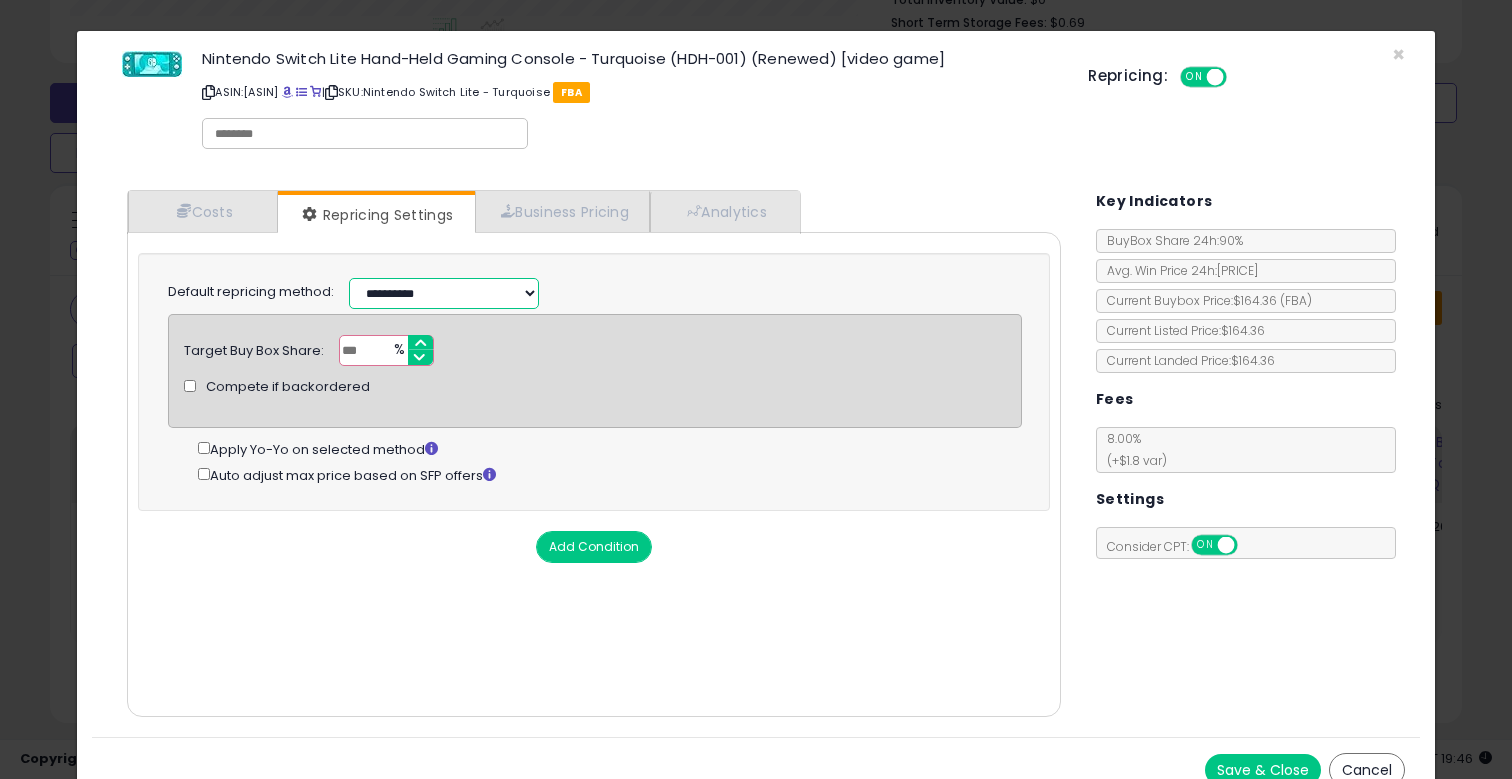 select on "*********" 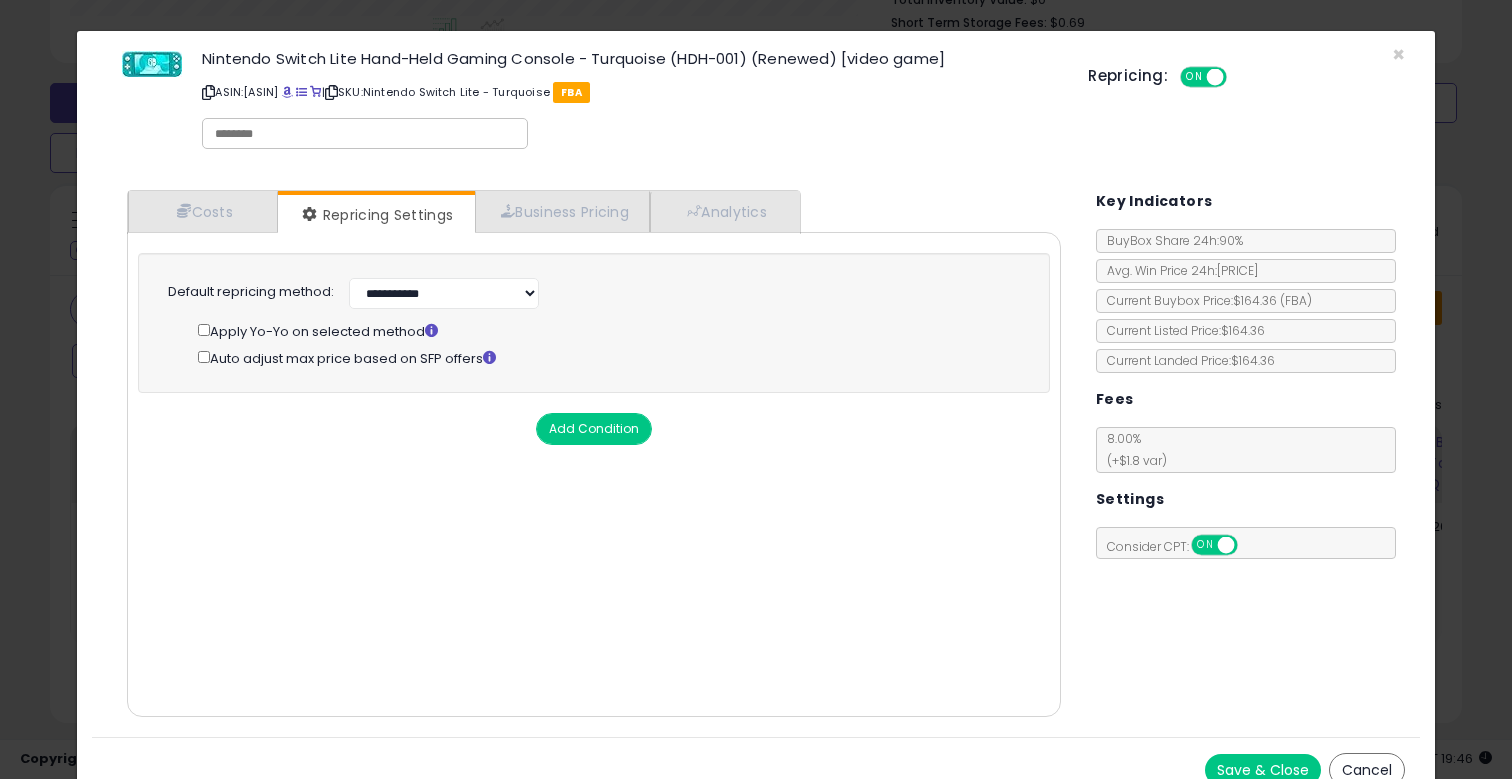 click on "Save & Close" at bounding box center [1263, 770] 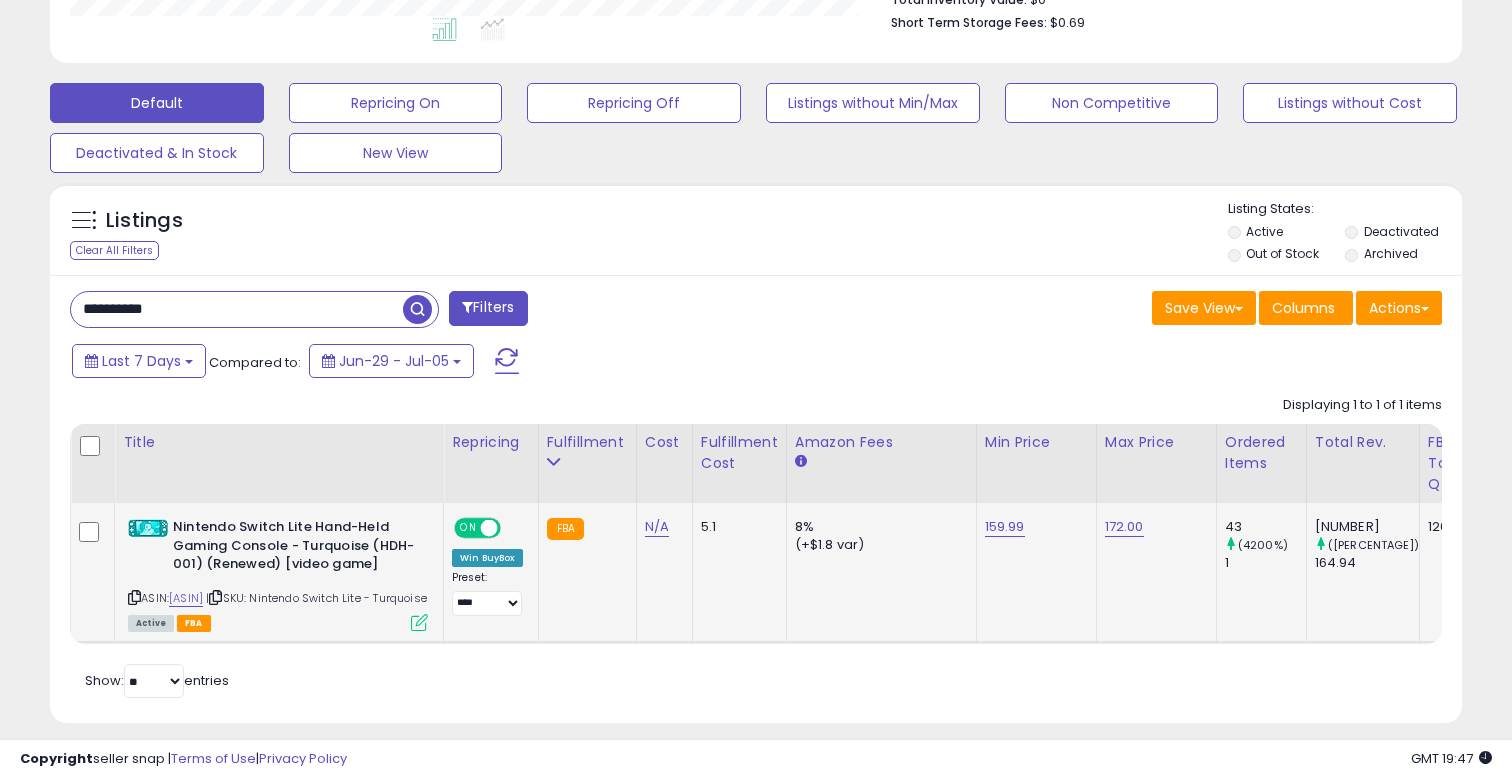 click on "ASIN: [ASIN] SKU: Nintendo Switch Lite - Turquoise Active FBA" at bounding box center (278, 573) 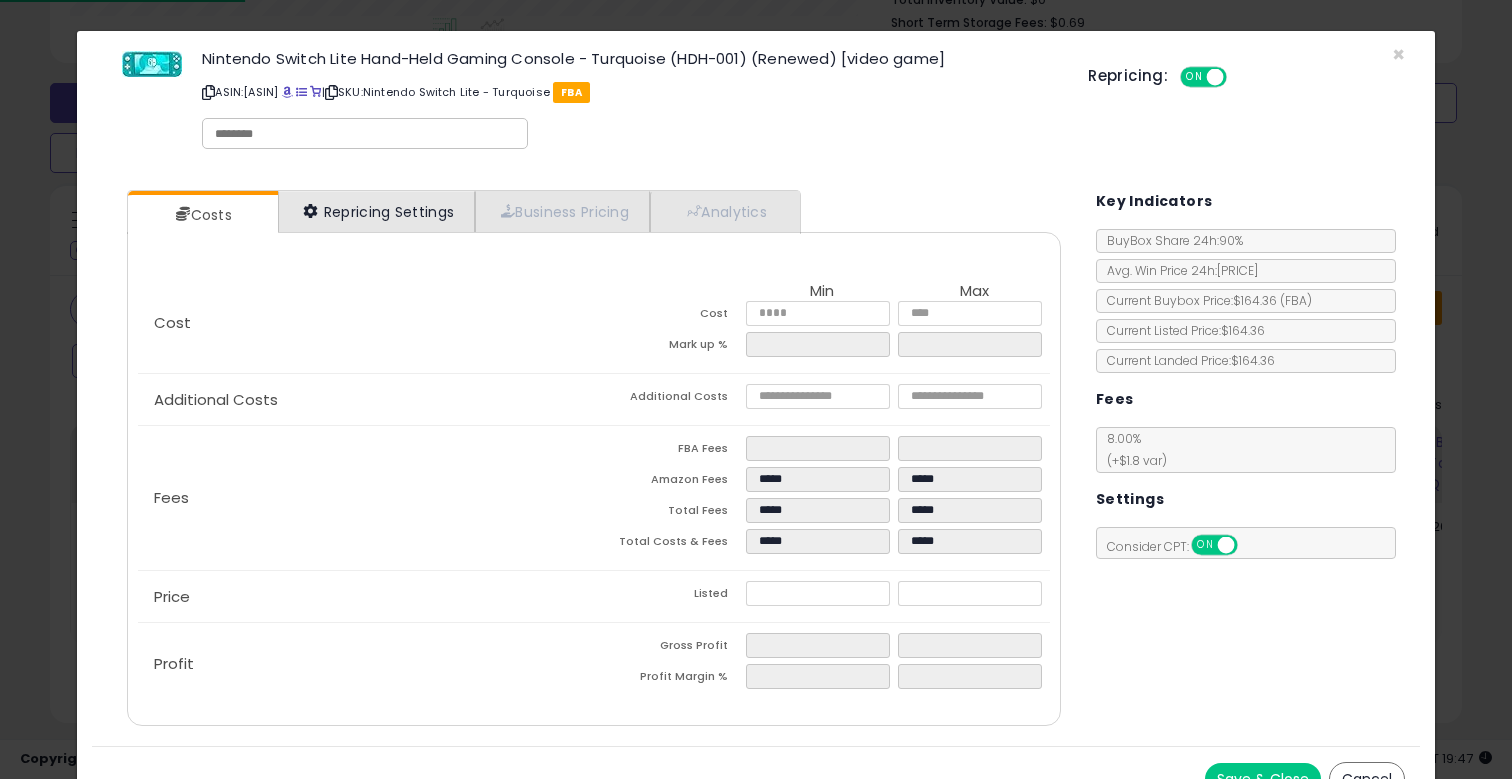 click on "Repricing Settings" at bounding box center (377, 211) 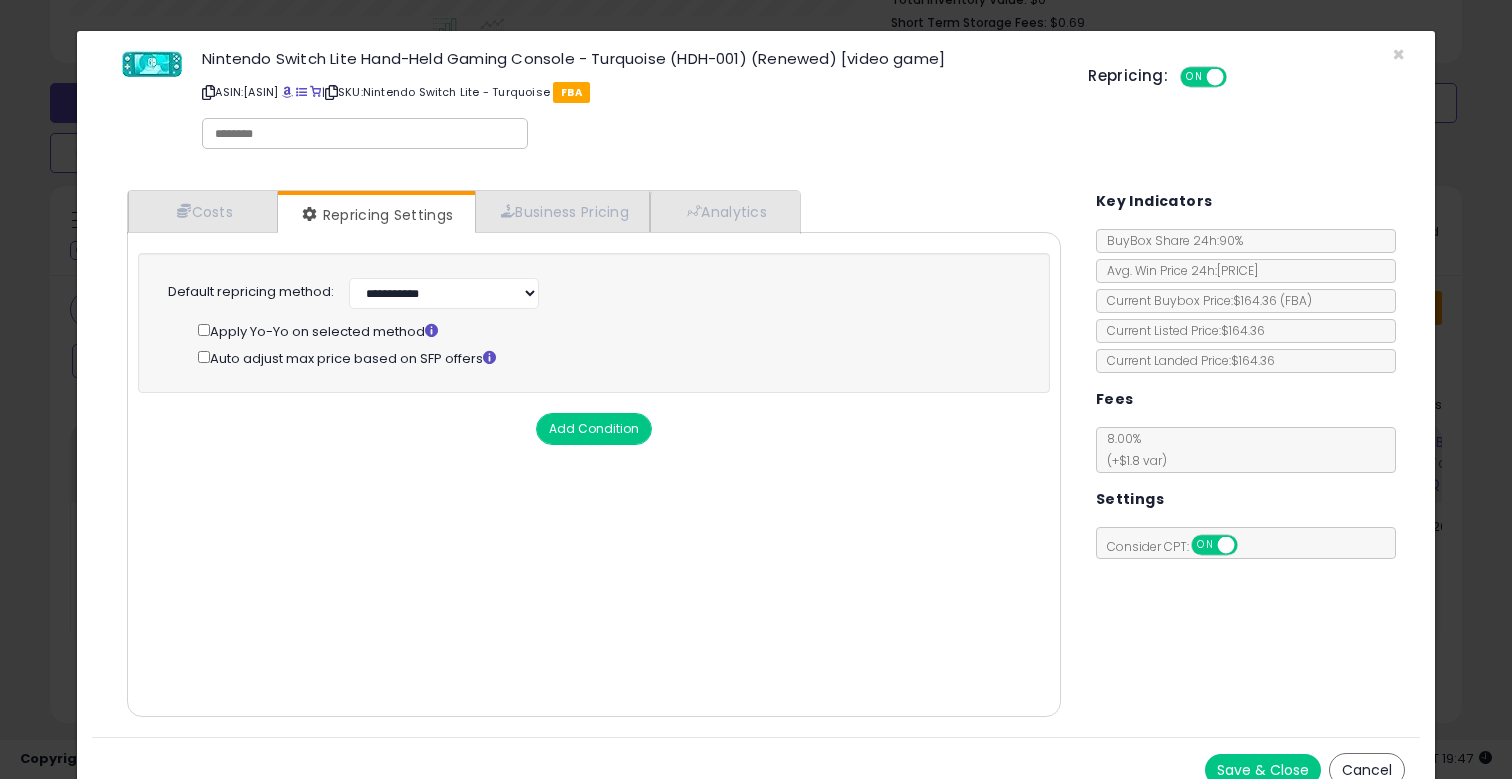 click on "Save & Close" at bounding box center [1263, 770] 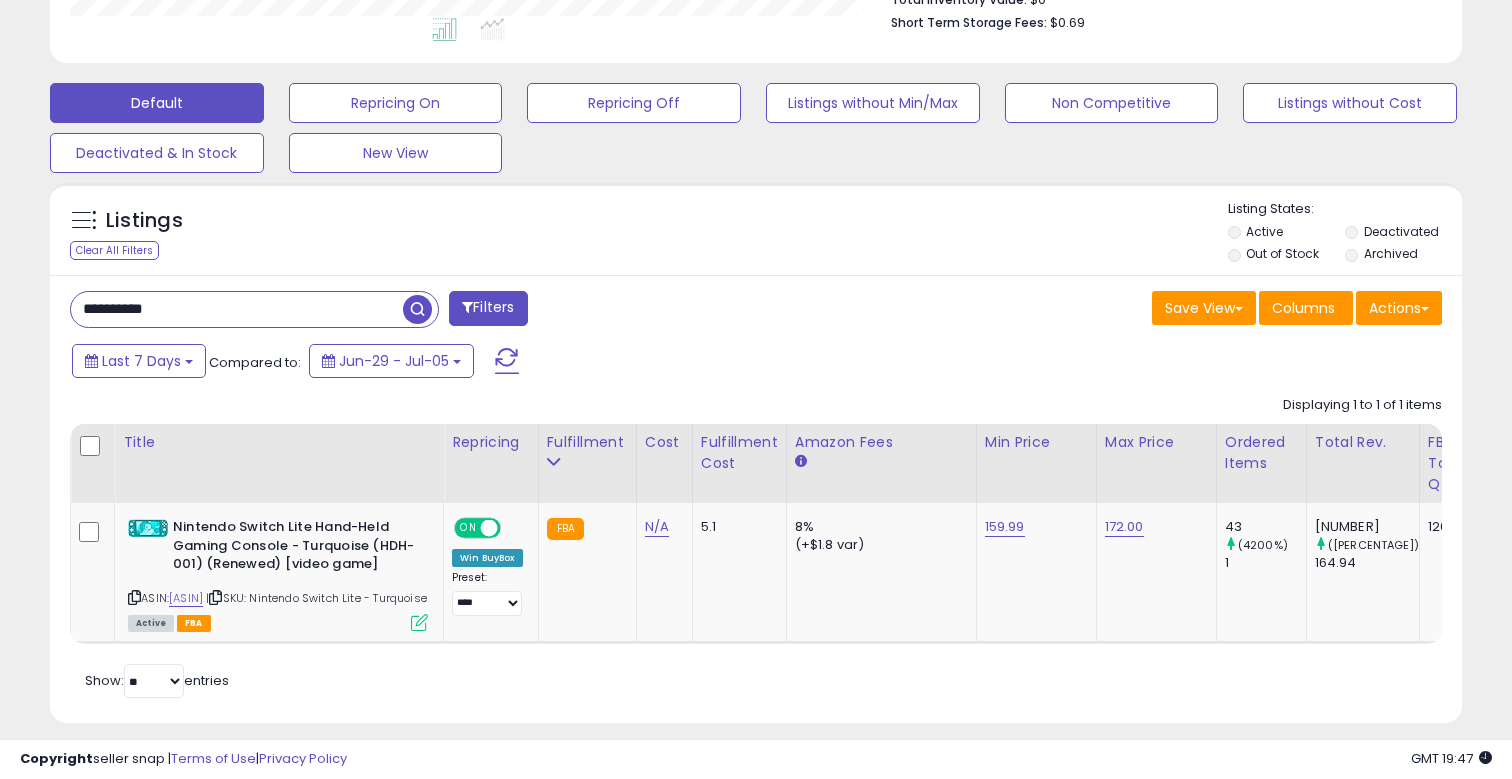 click on "**********" at bounding box center (237, 309) 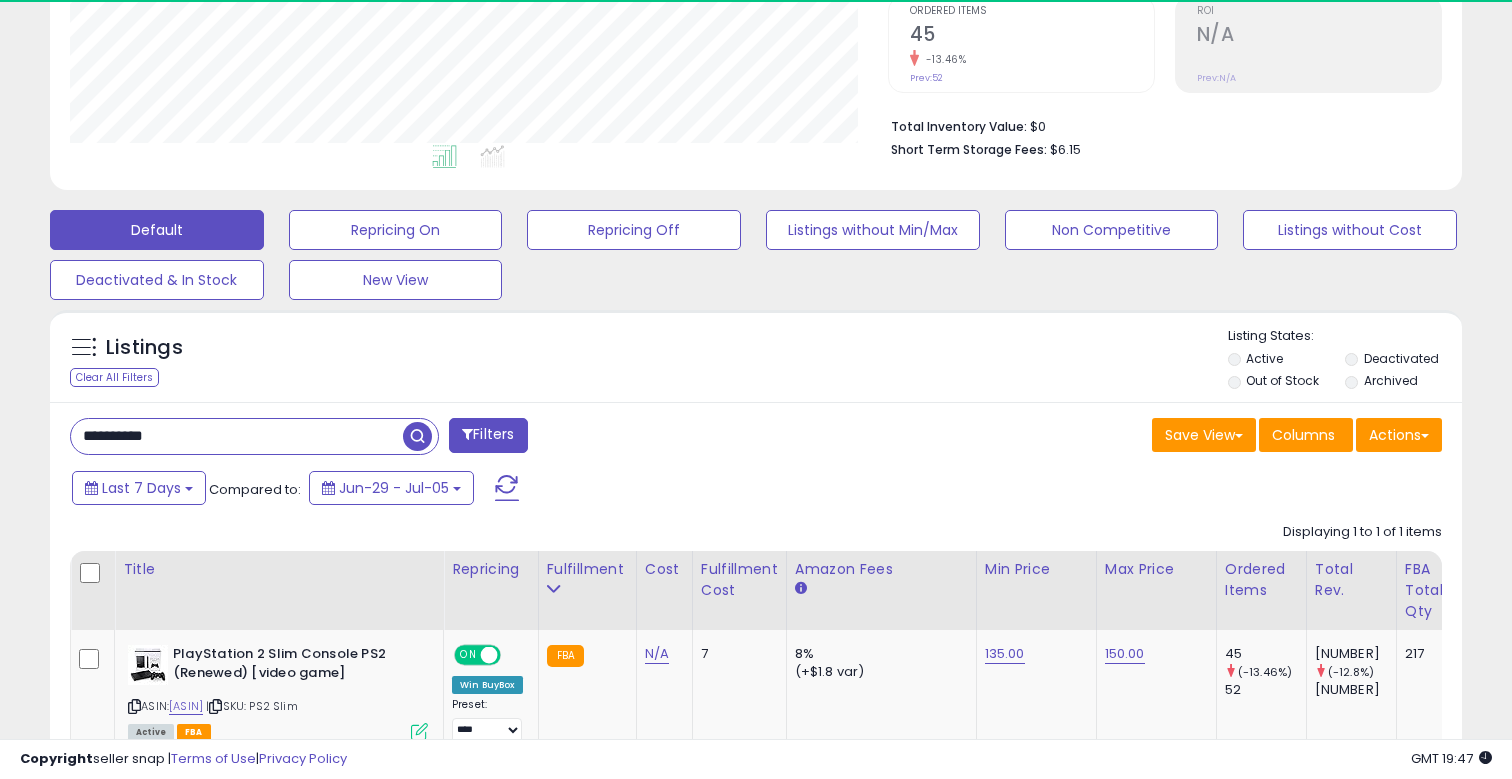 scroll, scrollTop: 999590, scrollLeft: 999182, axis: both 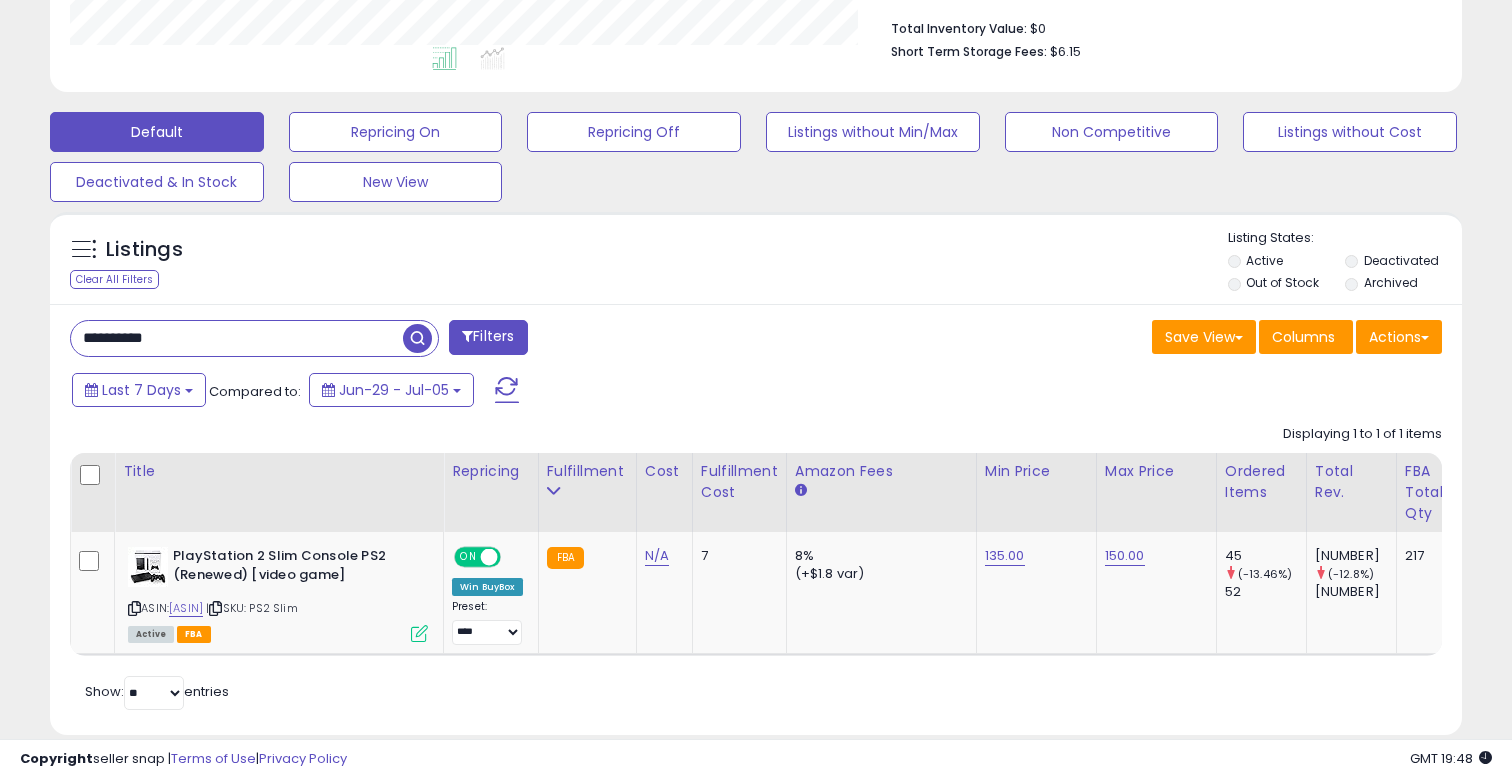 click on "**********" at bounding box center (237, 338) 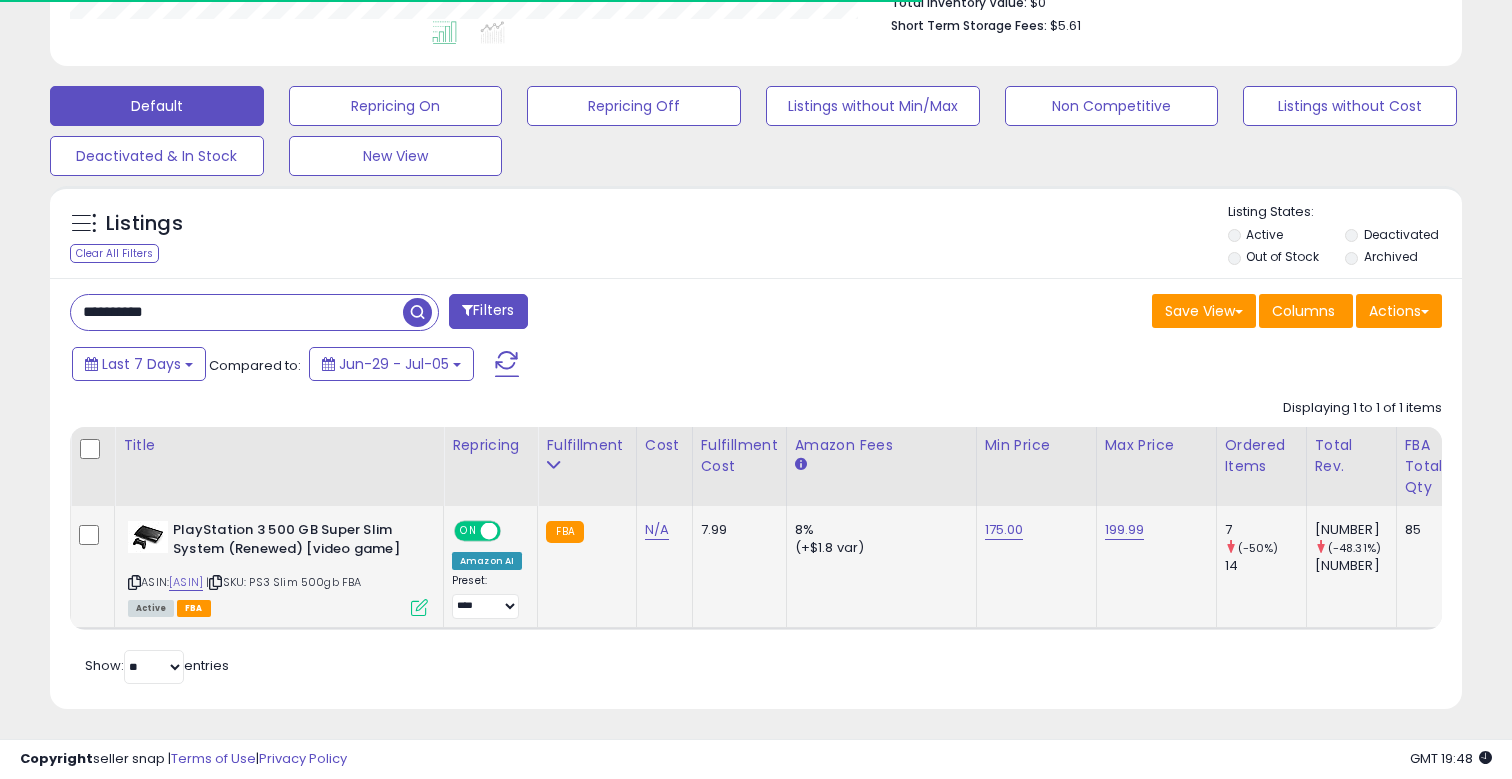 scroll, scrollTop: 542, scrollLeft: 0, axis: vertical 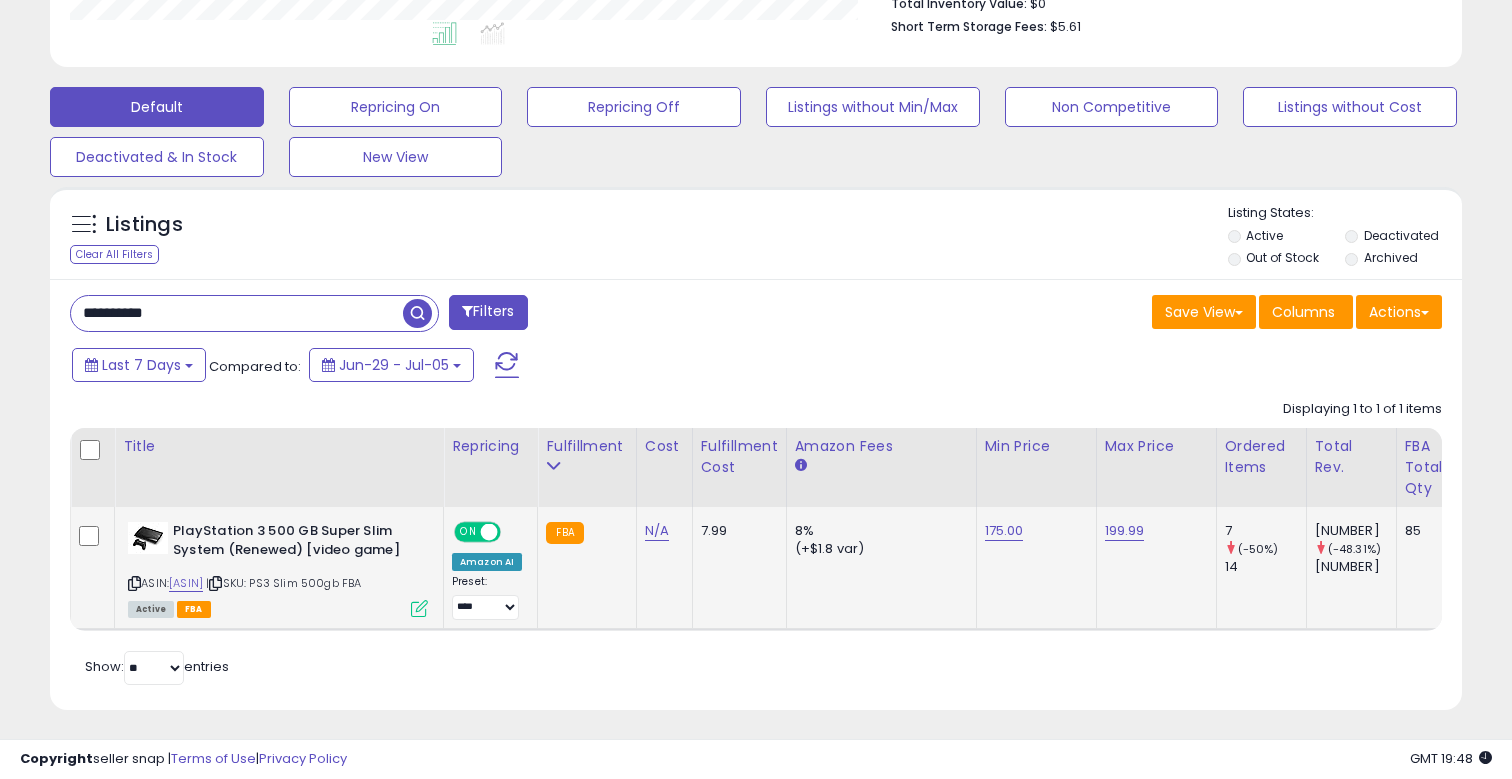 click at bounding box center [419, 608] 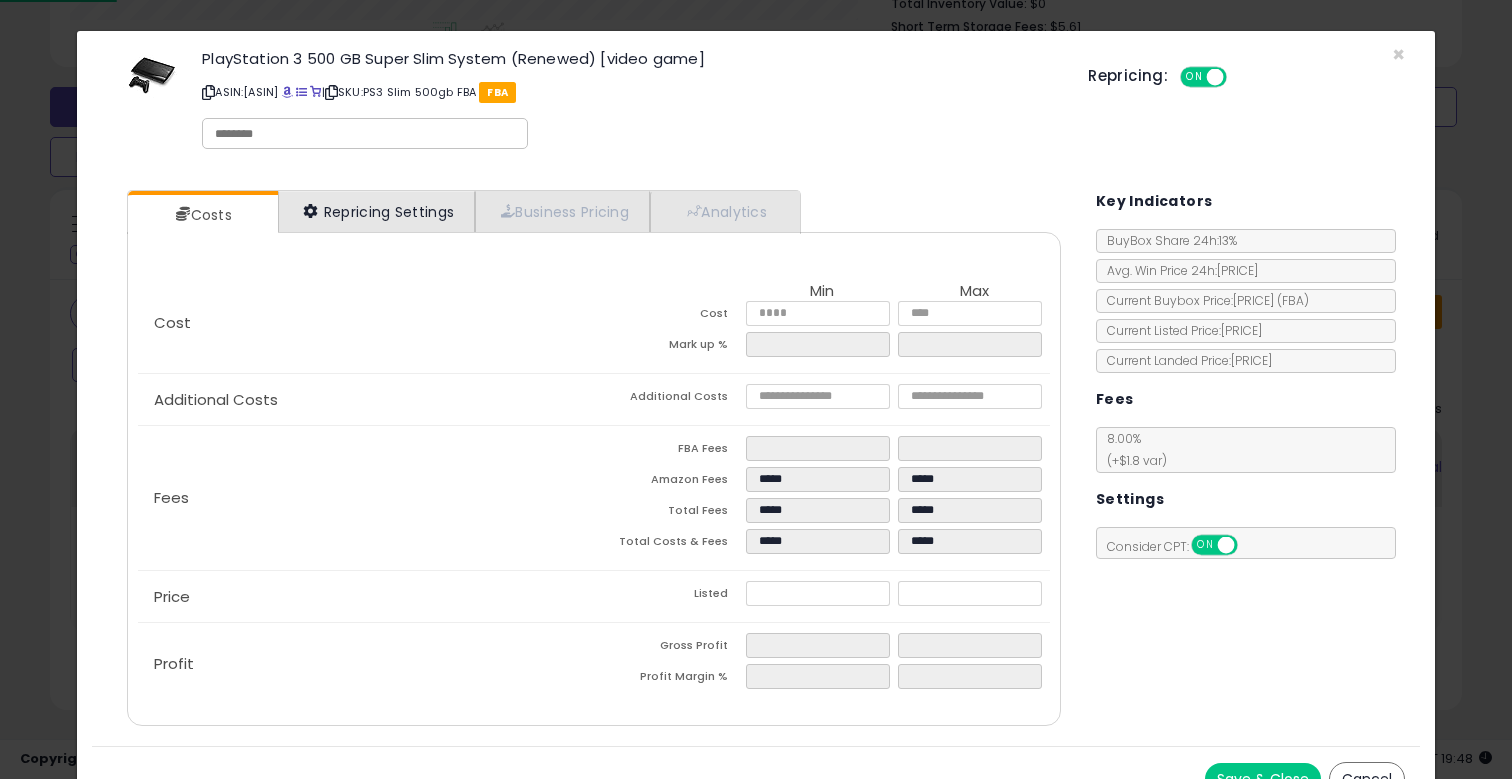 click on "Repricing Settings" at bounding box center [377, 211] 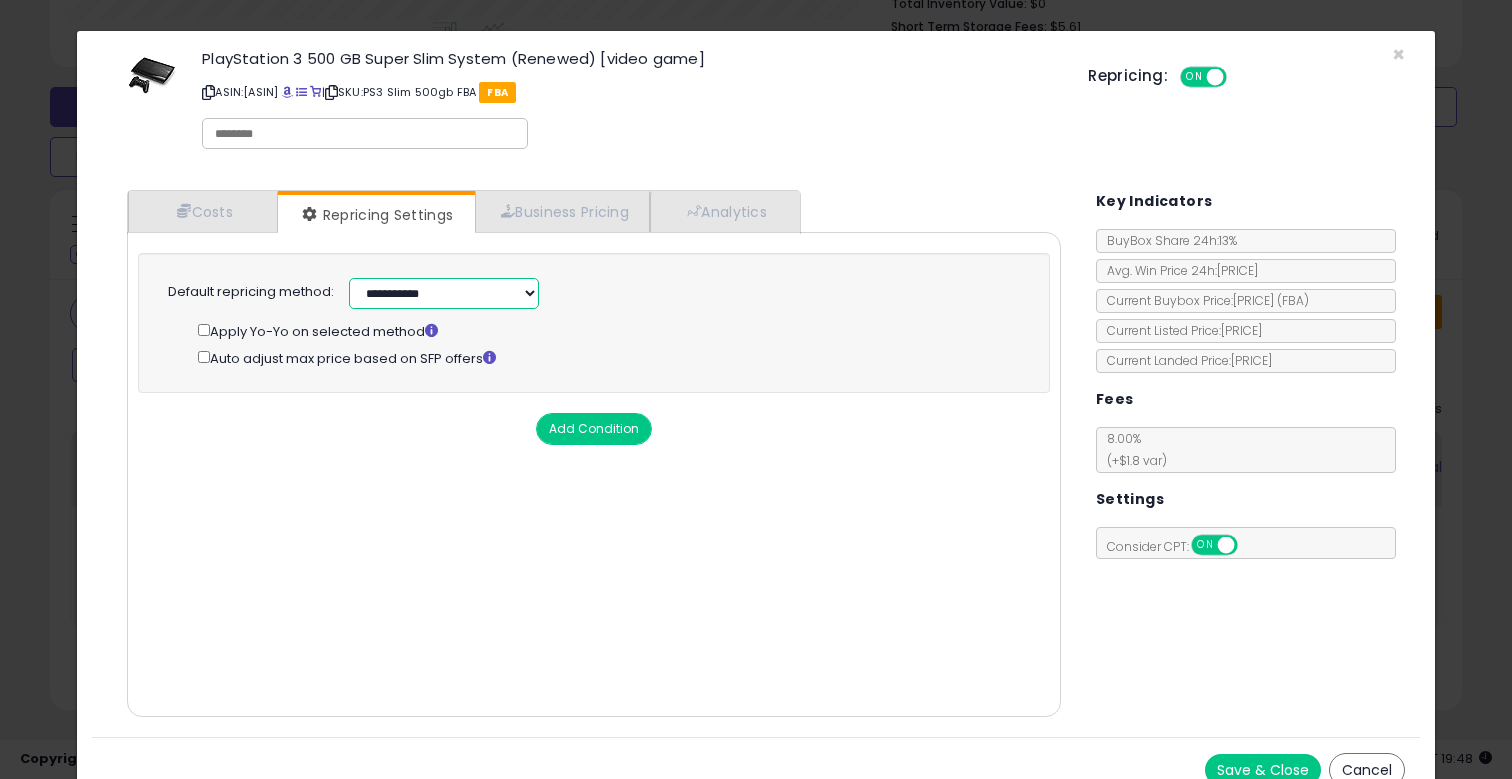 select on "******" 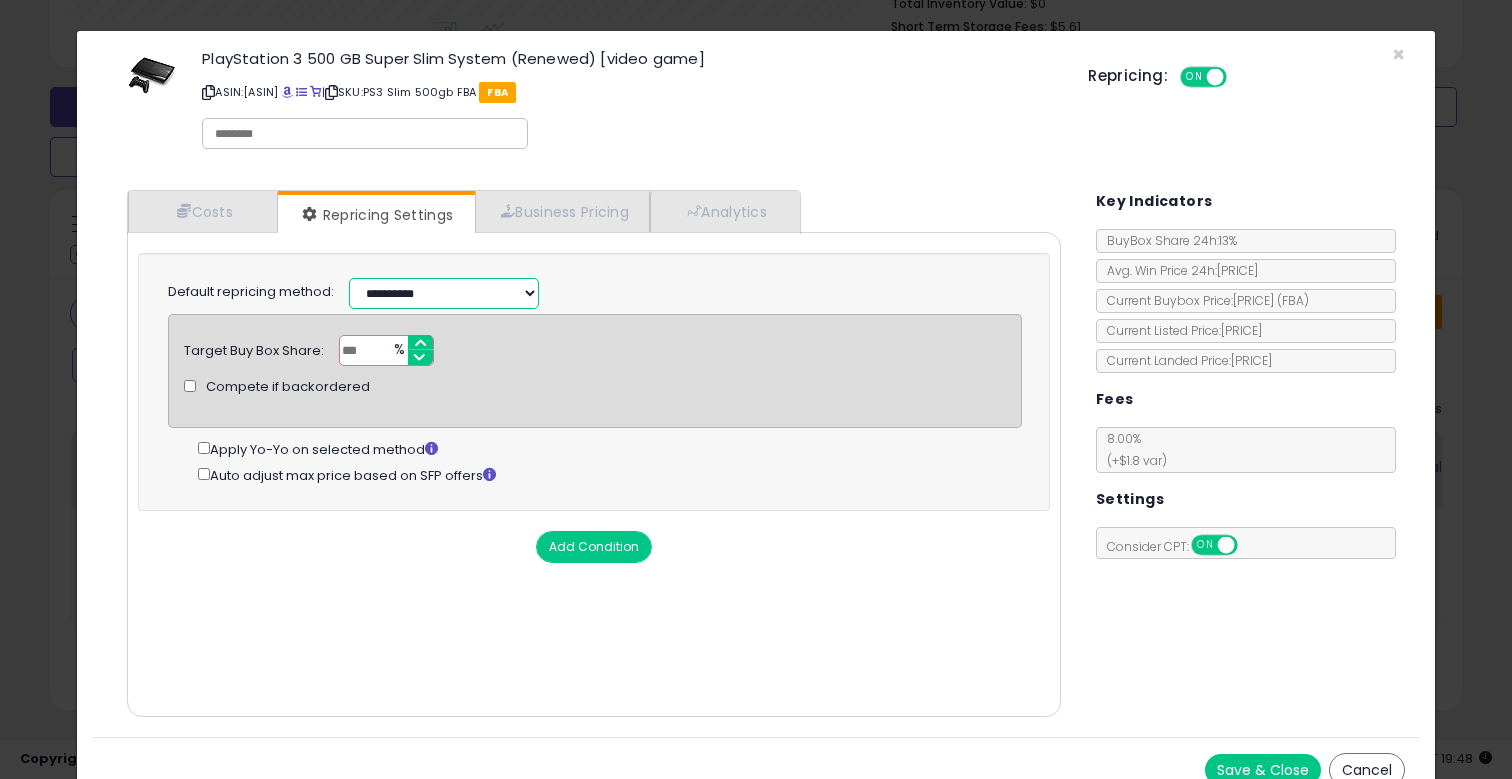 scroll, scrollTop: 541, scrollLeft: 0, axis: vertical 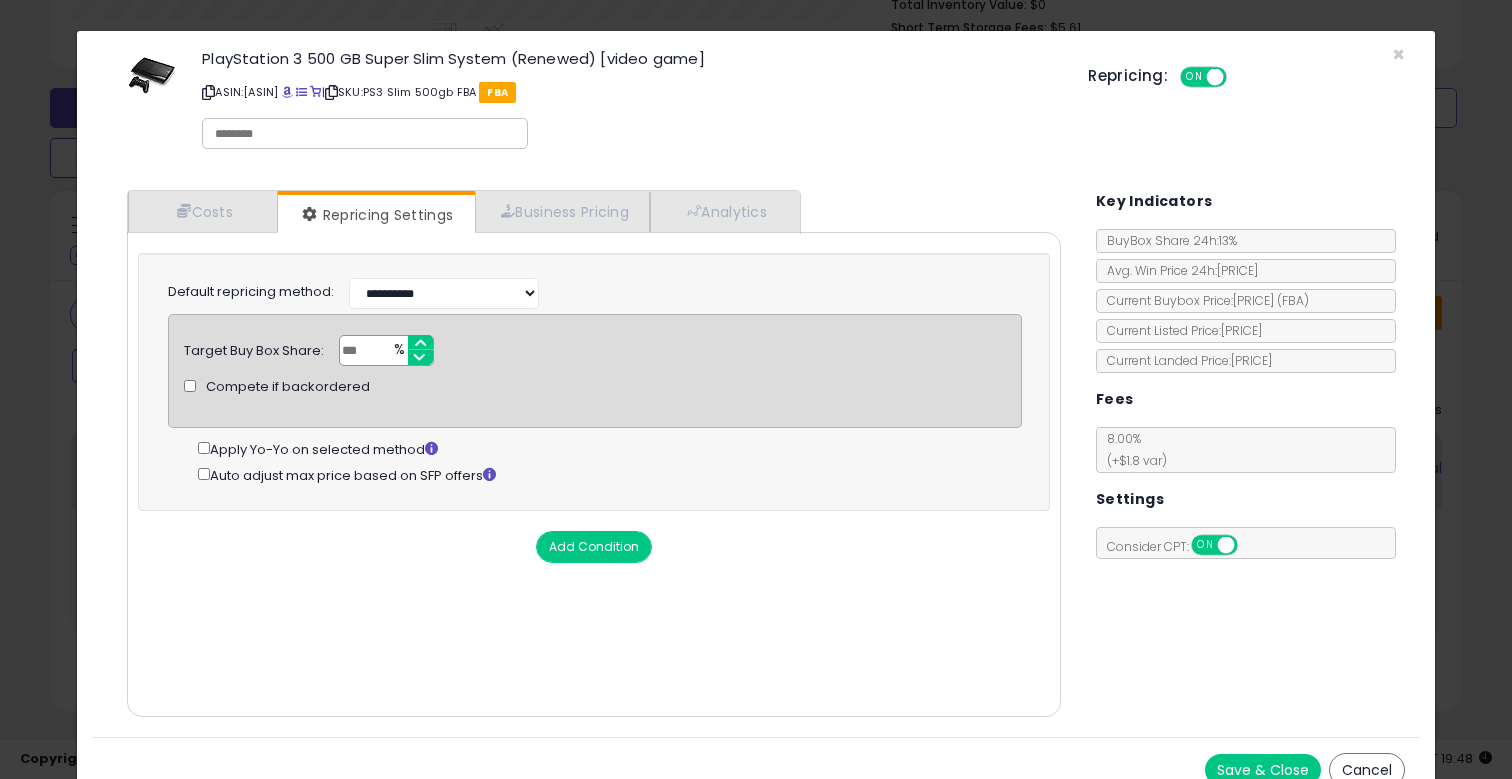 click on "Save & Close" at bounding box center [1263, 770] 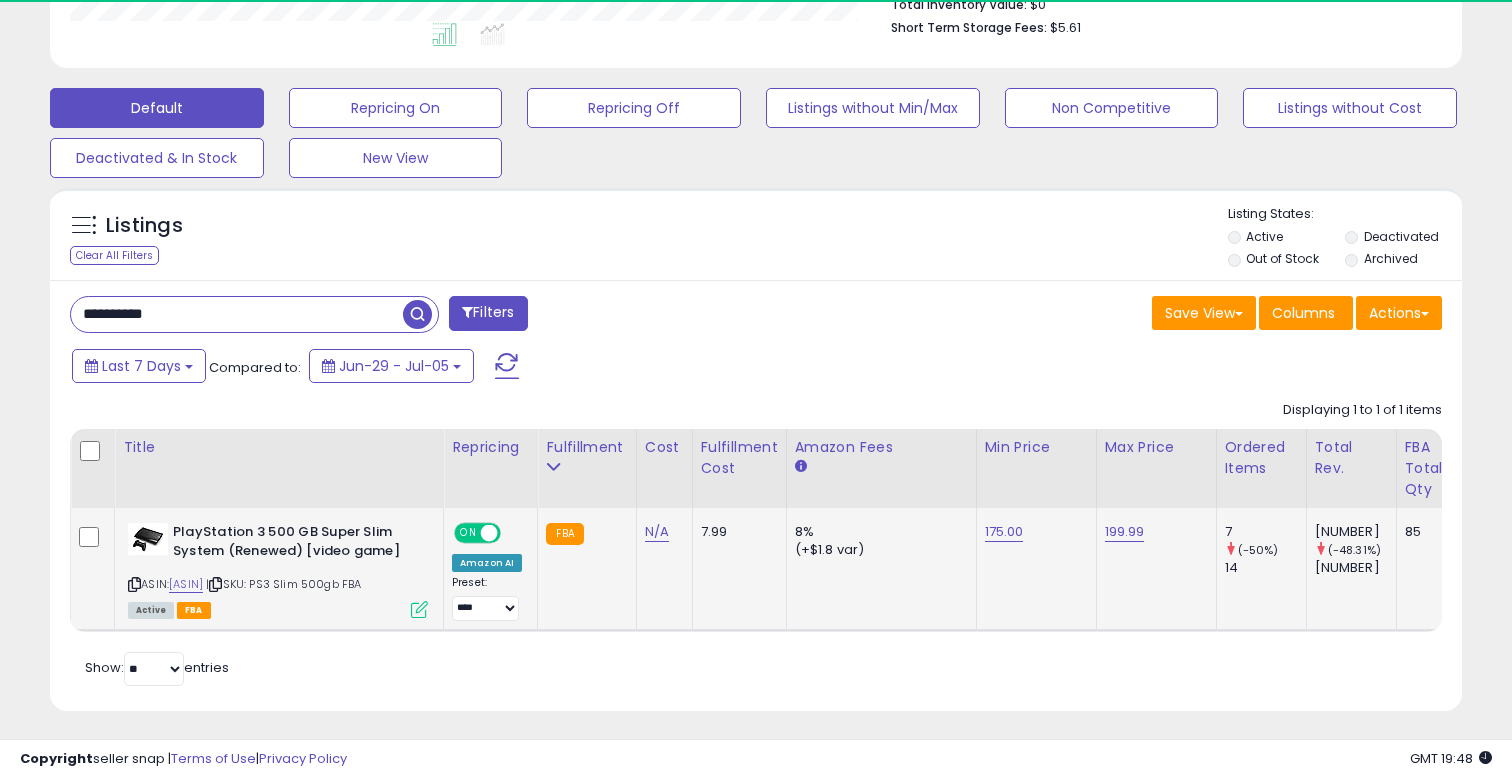 click on "175.00" at bounding box center [1004, 532] 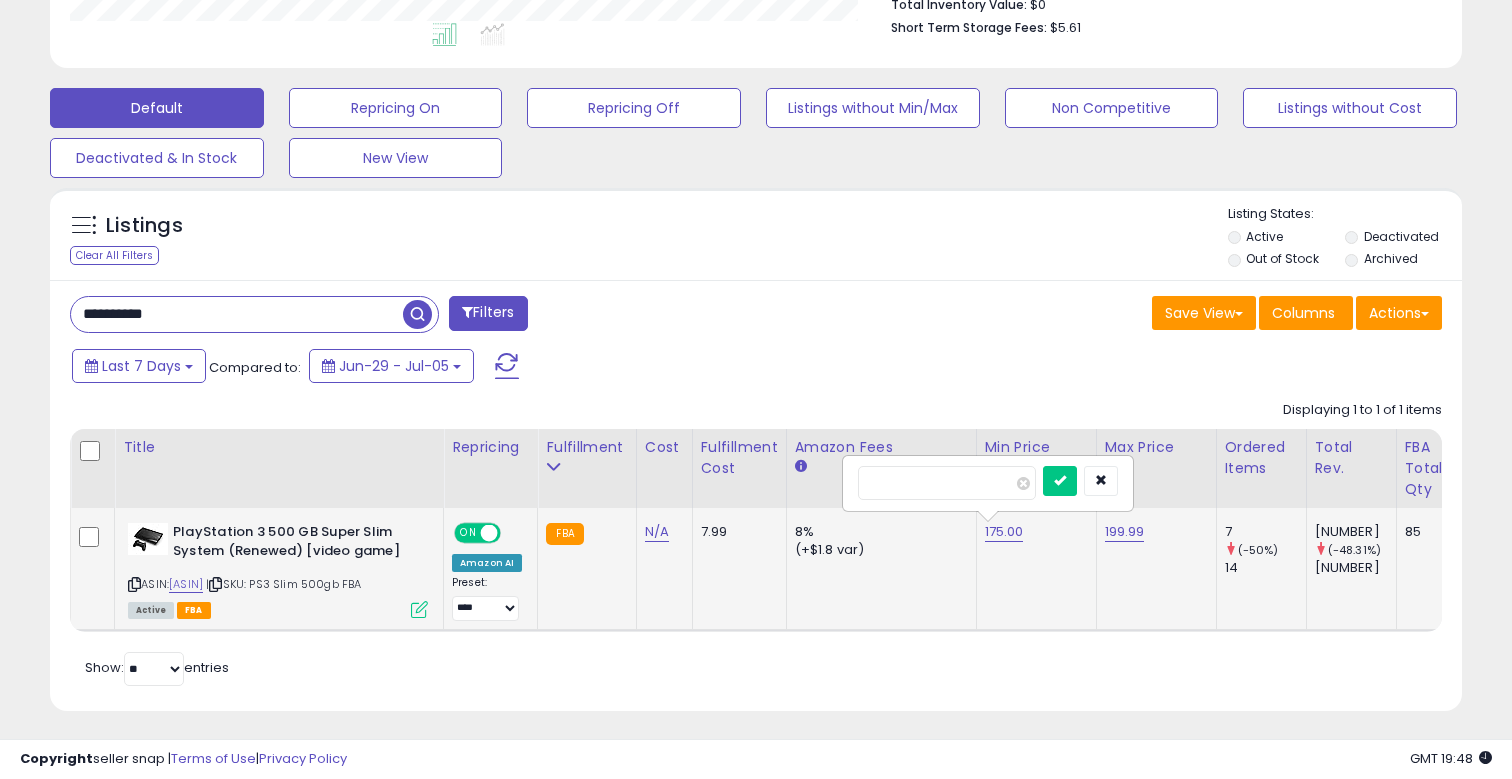 drag, startPoint x: 929, startPoint y: 472, endPoint x: 866, endPoint y: 471, distance: 63.007935 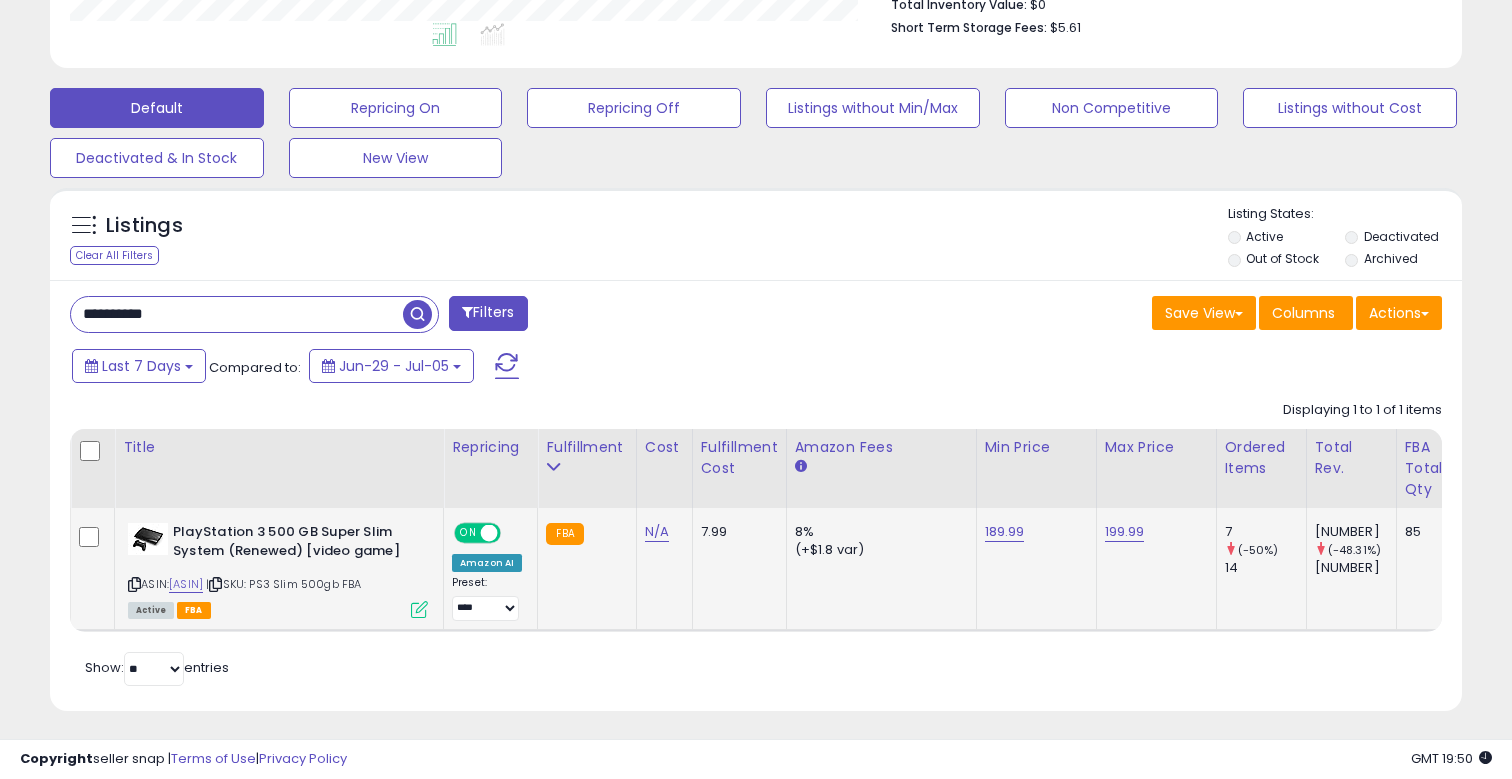 click on "**********" at bounding box center [237, 314] 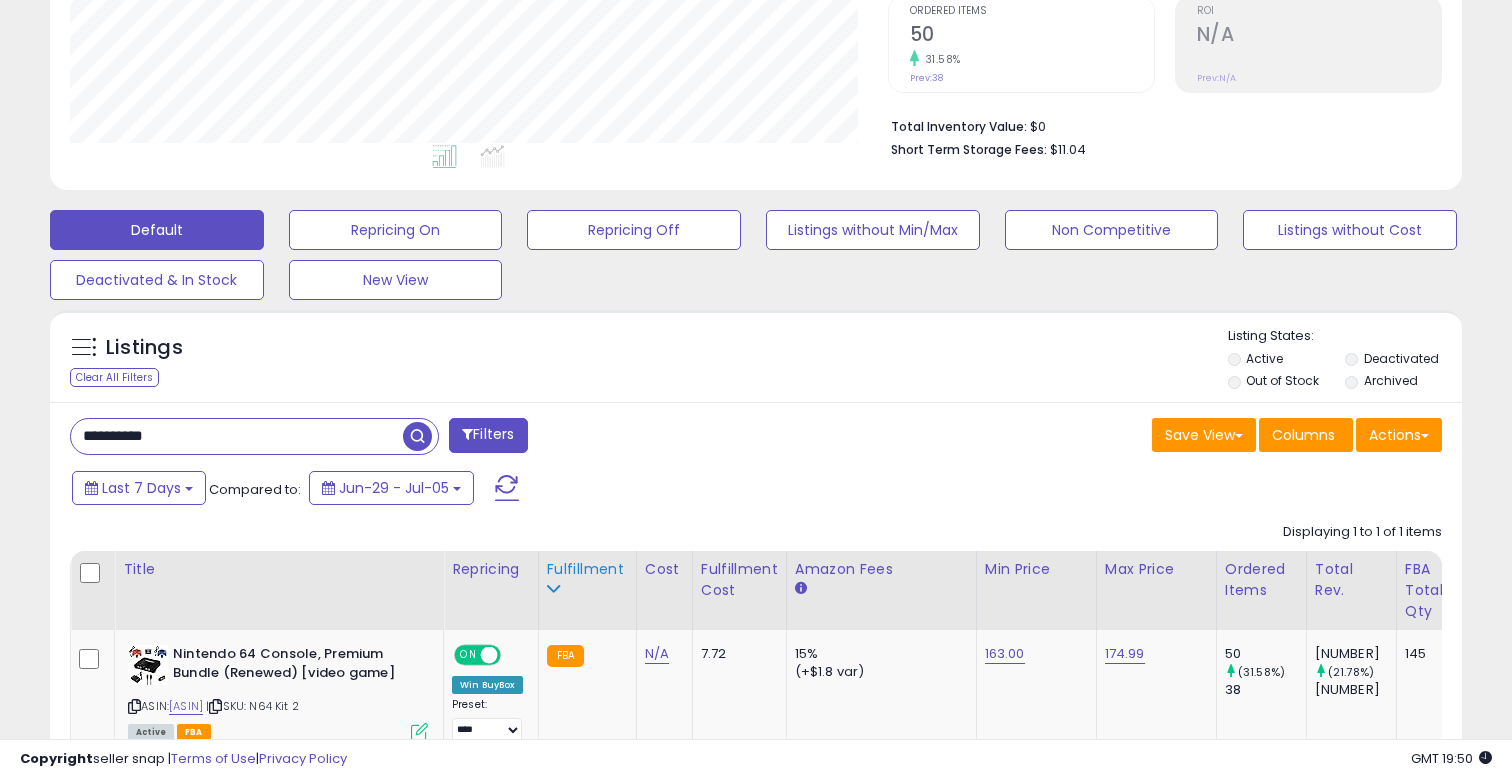scroll, scrollTop: 999590, scrollLeft: 999182, axis: both 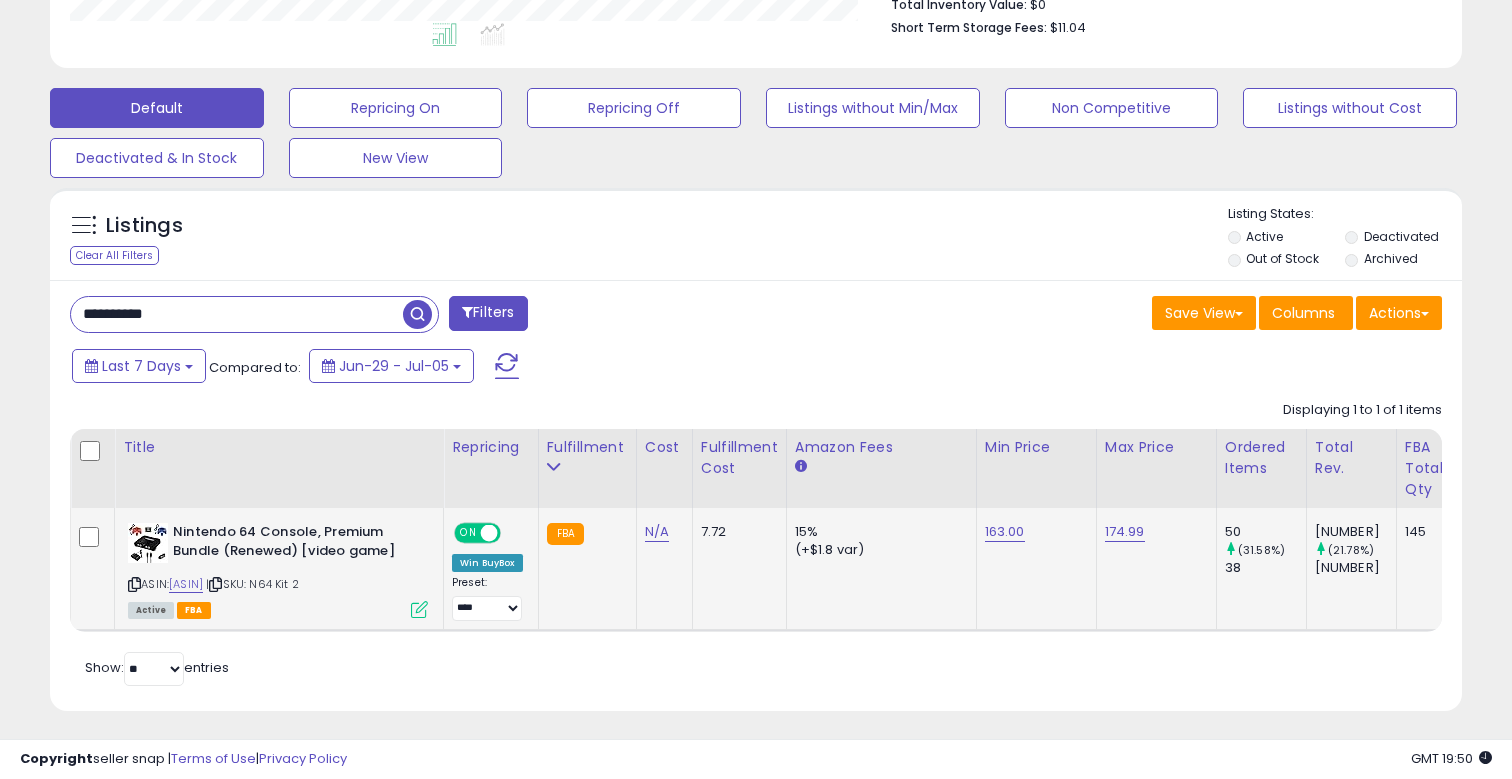 click on "163.00" at bounding box center (1005, 532) 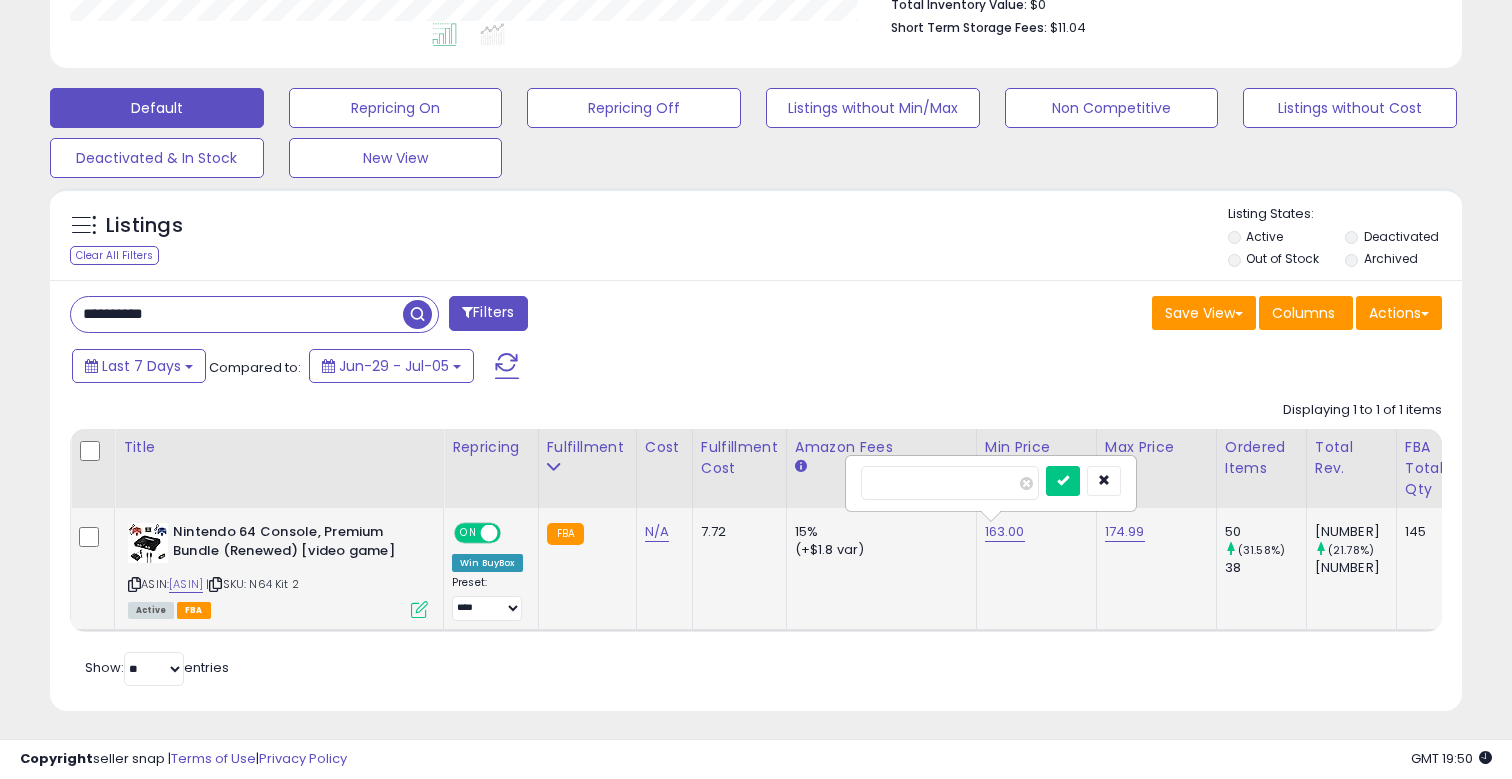 drag, startPoint x: 941, startPoint y: 470, endPoint x: 845, endPoint y: 476, distance: 96.18732 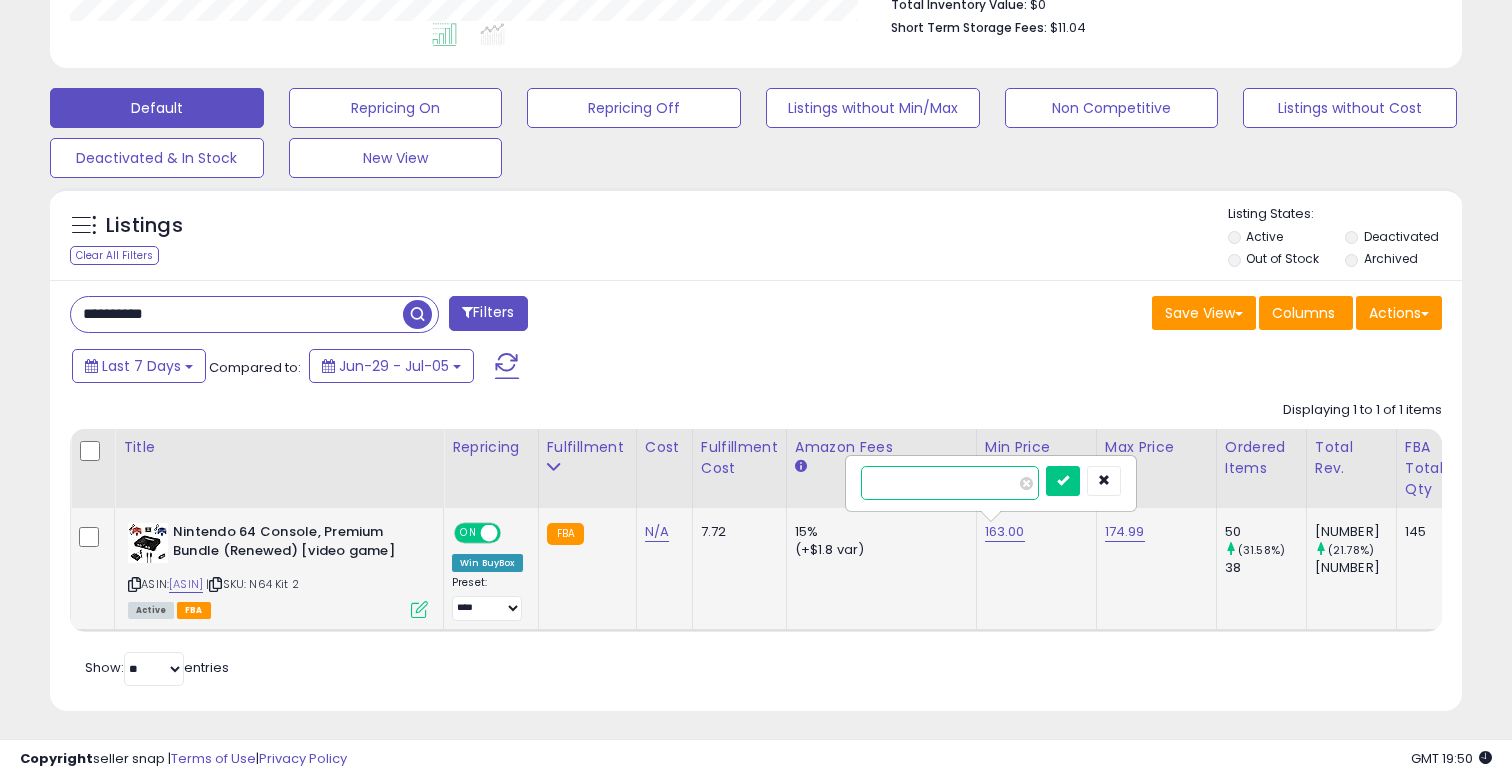 type on "******" 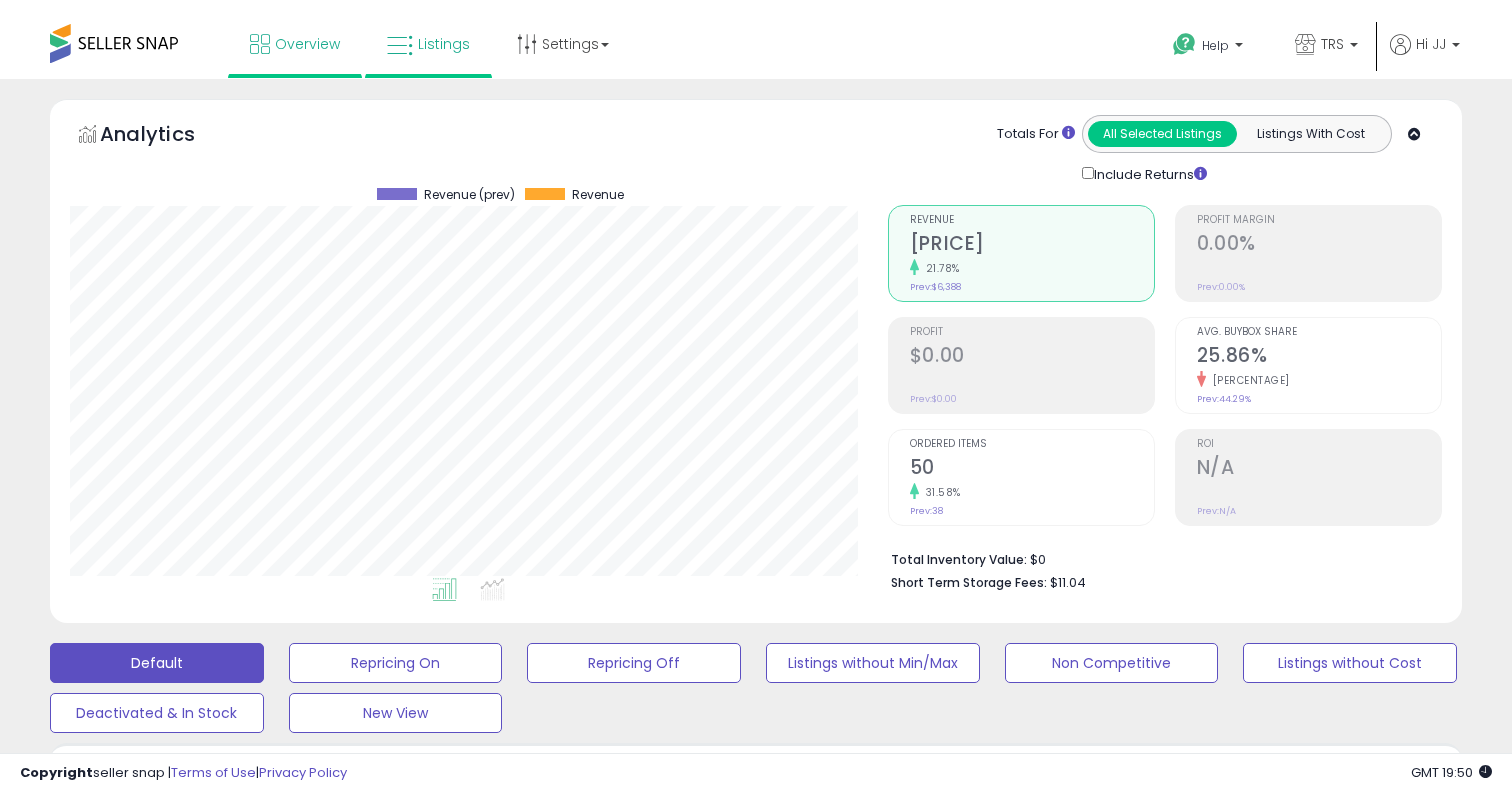 scroll, scrollTop: 0, scrollLeft: 0, axis: both 